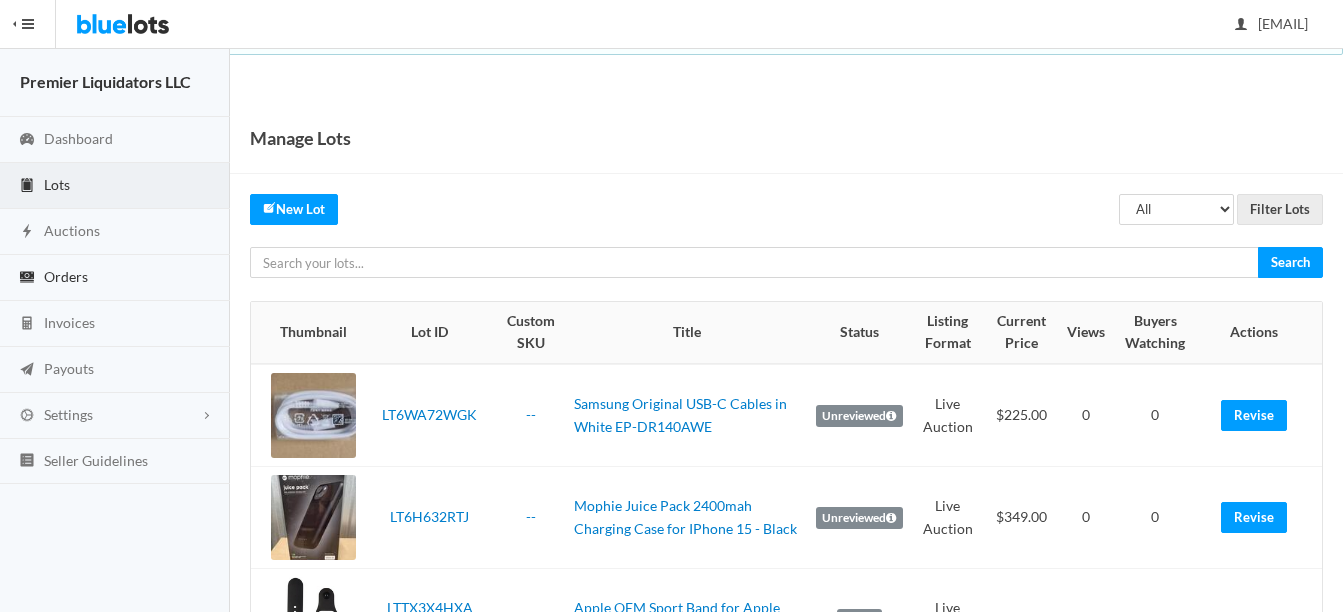 scroll, scrollTop: 0, scrollLeft: 0, axis: both 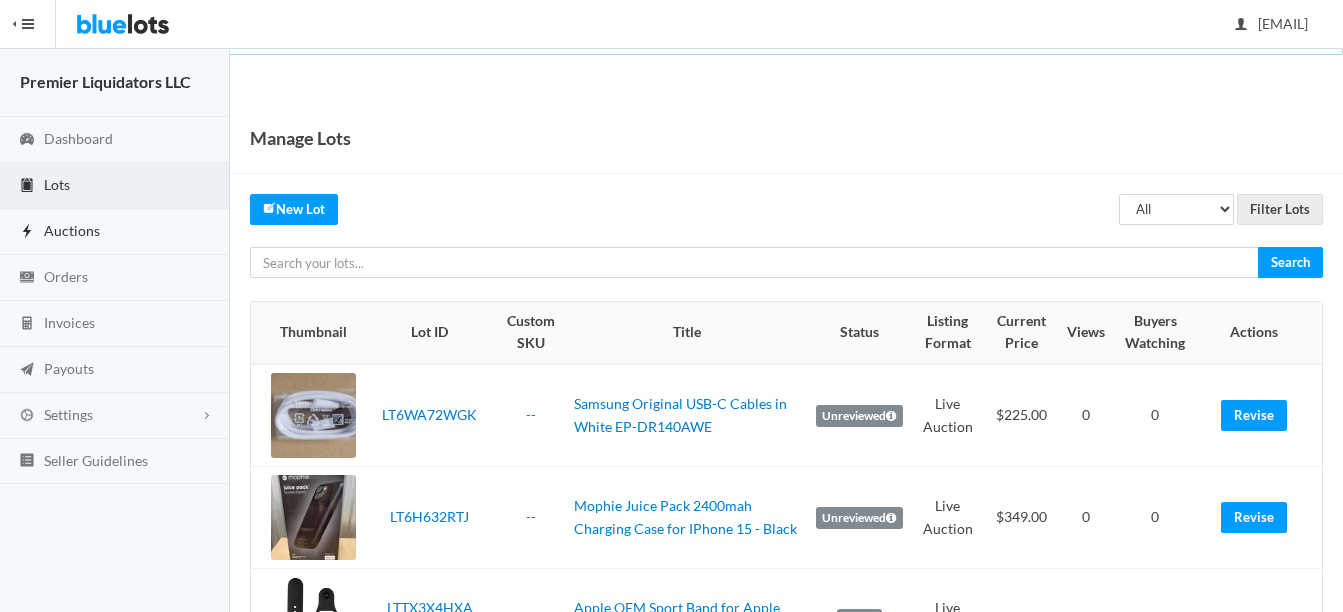 click on "Auctions" at bounding box center [72, 230] 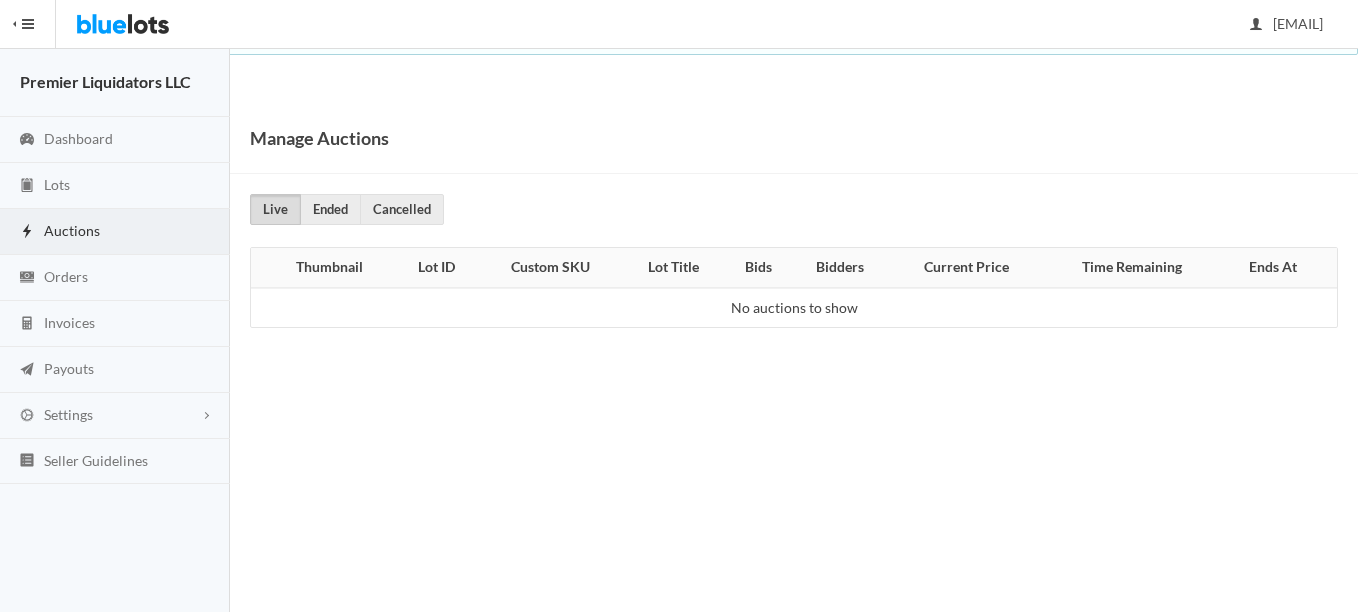 scroll, scrollTop: 0, scrollLeft: 0, axis: both 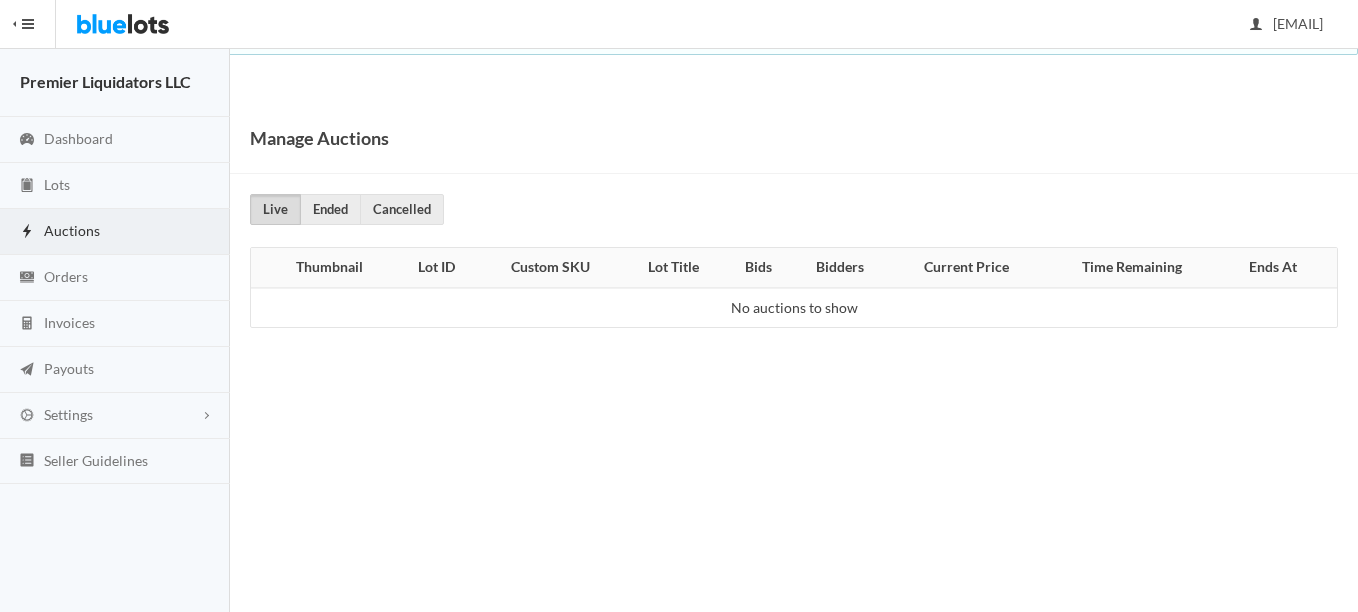 click on "Auctions" at bounding box center (72, 230) 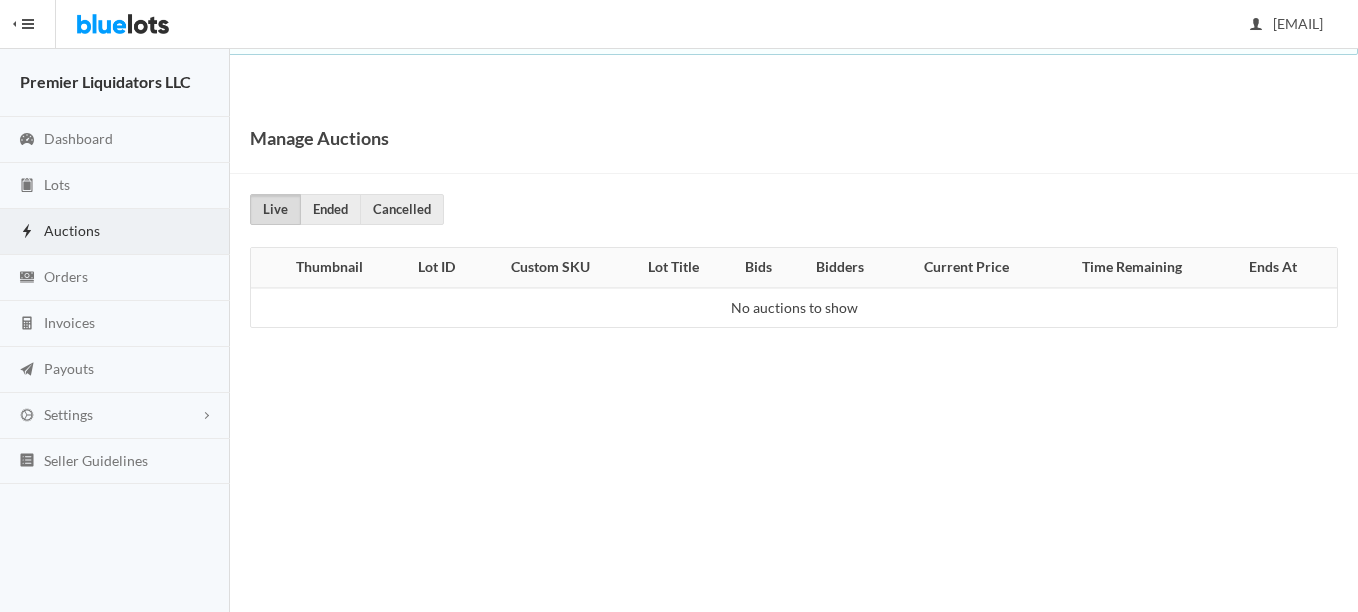 scroll, scrollTop: 0, scrollLeft: 0, axis: both 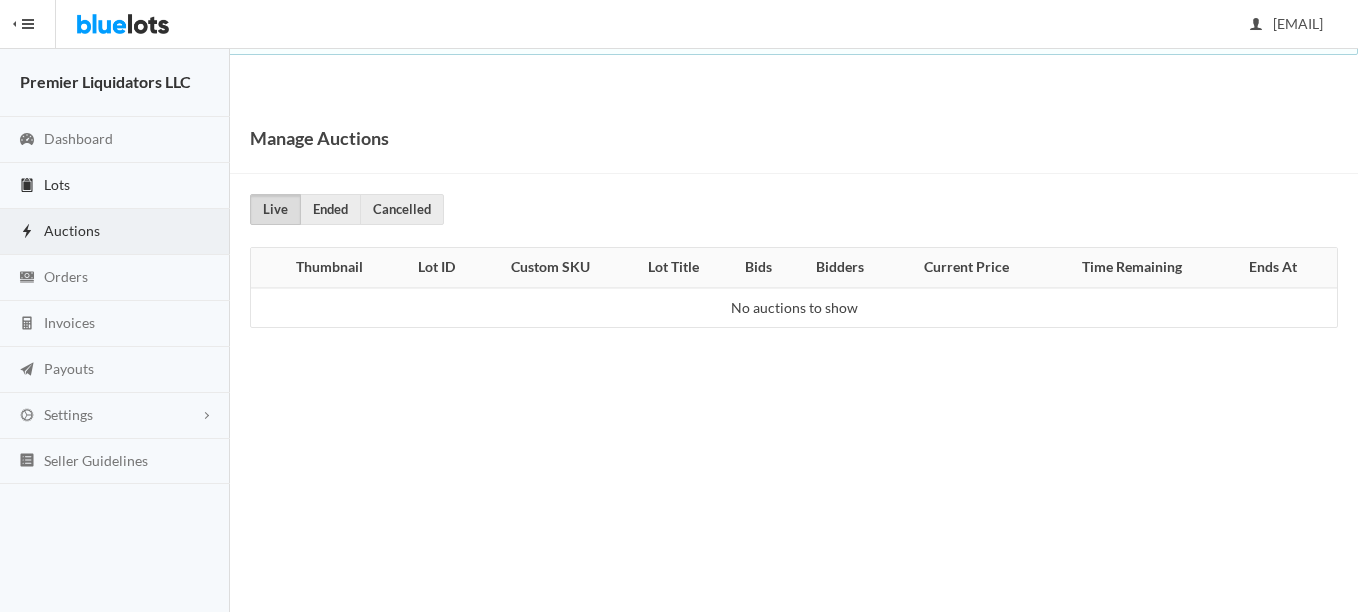click on "Lots" at bounding box center [57, 184] 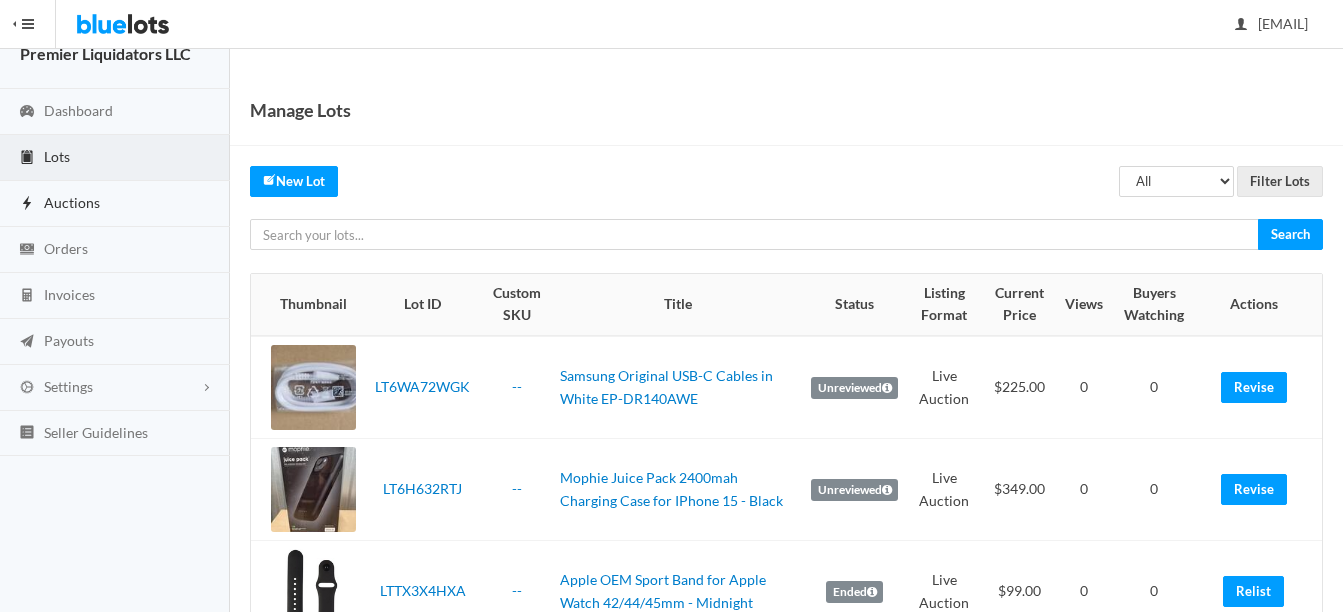 scroll, scrollTop: 0, scrollLeft: 0, axis: both 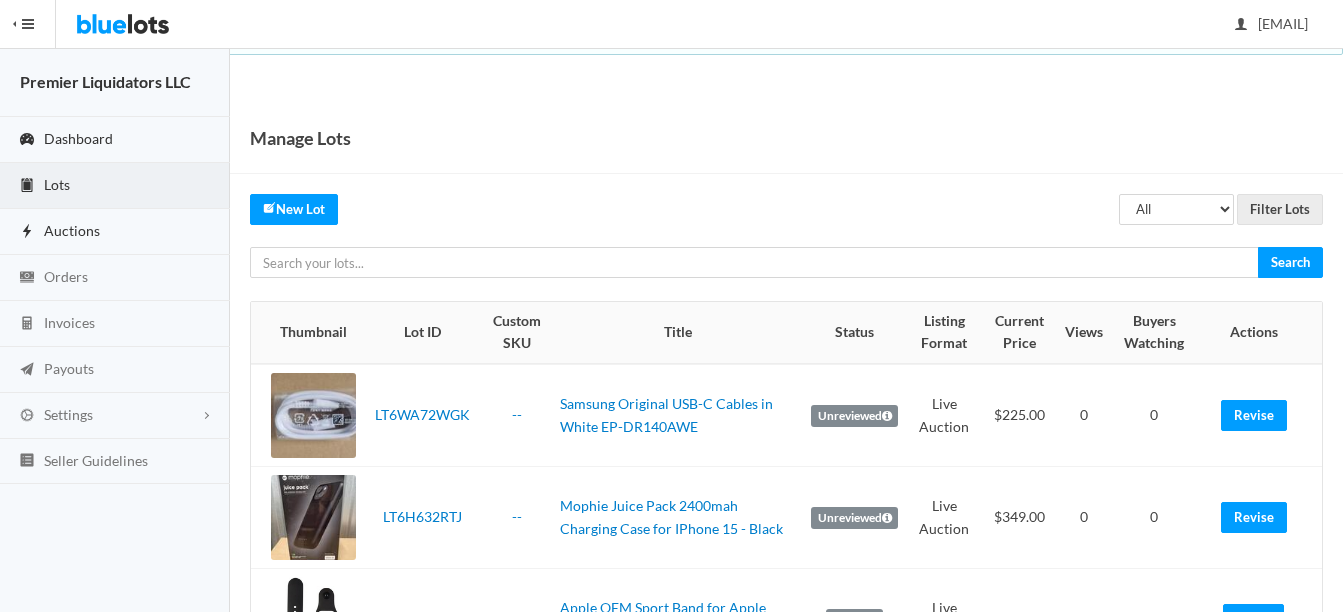 click on "Dashboard" at bounding box center [78, 138] 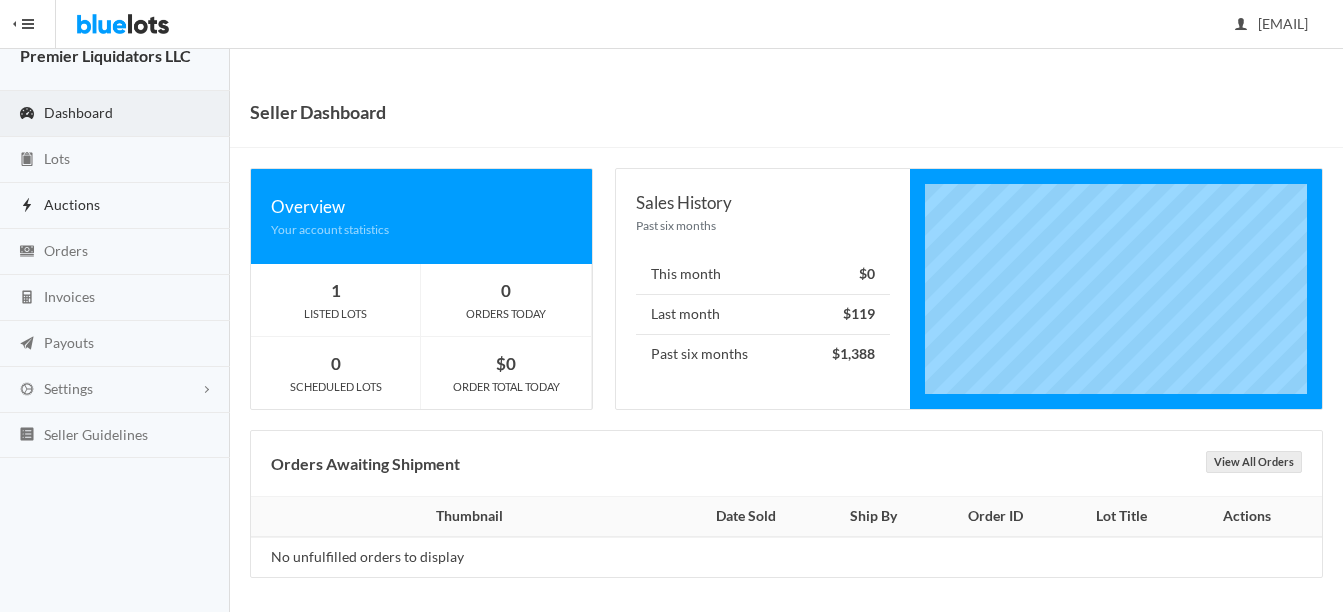 scroll, scrollTop: 32, scrollLeft: 0, axis: vertical 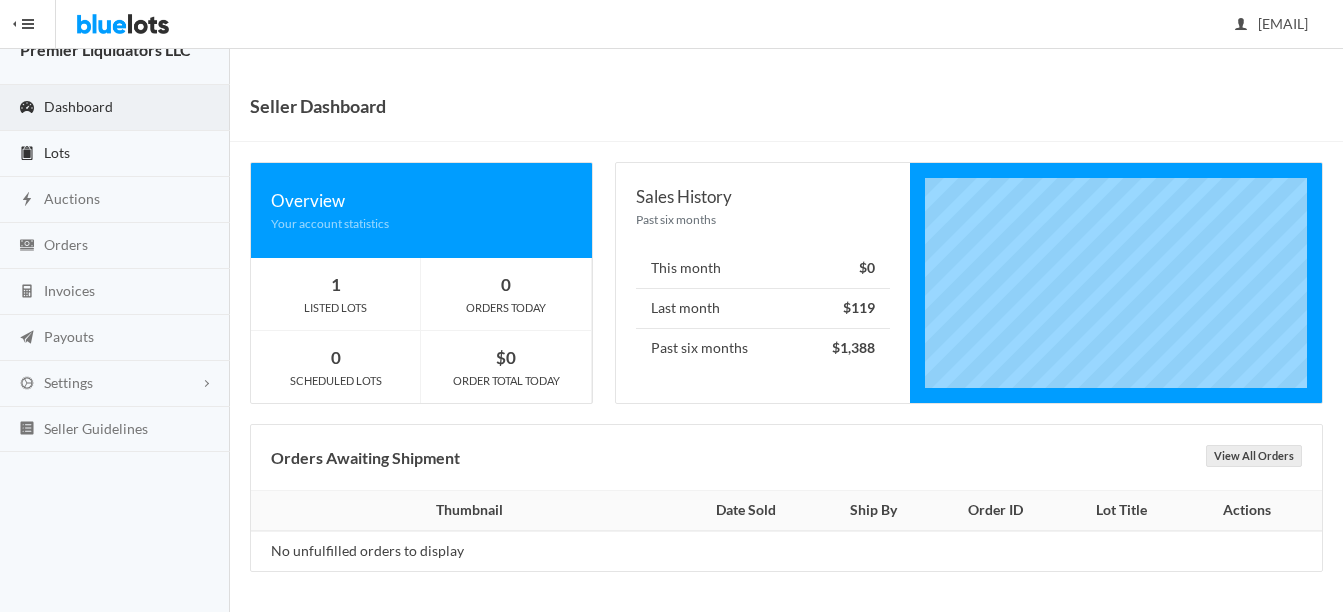 click on "Lots" at bounding box center (57, 152) 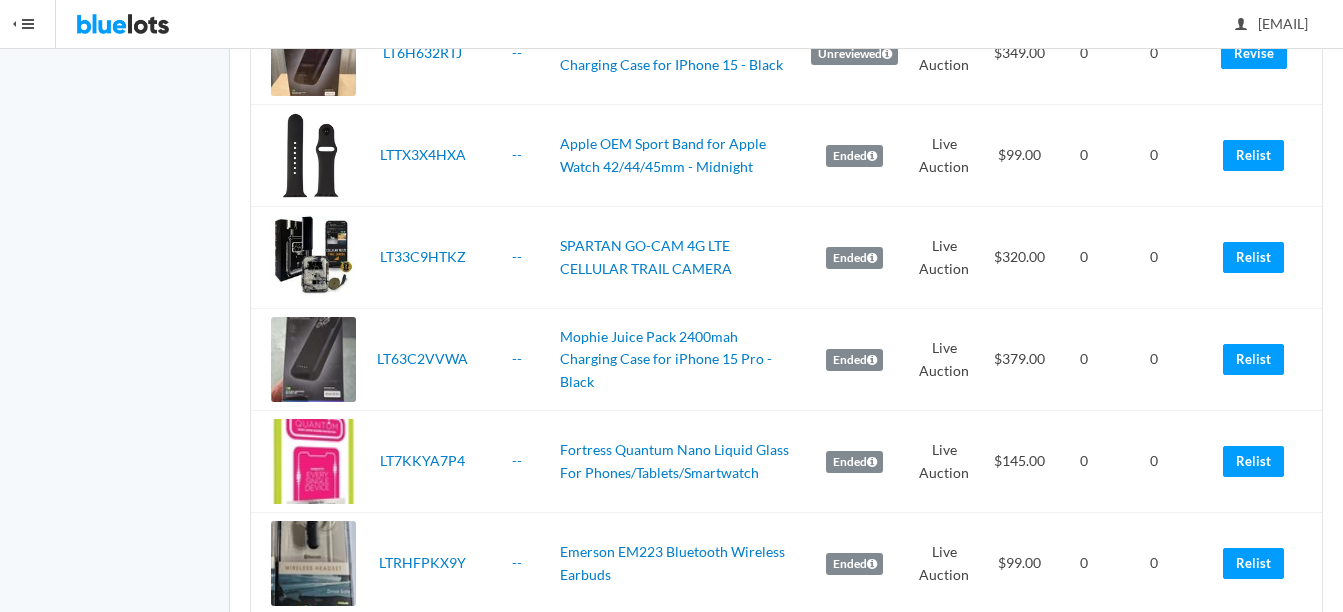 scroll, scrollTop: 400, scrollLeft: 0, axis: vertical 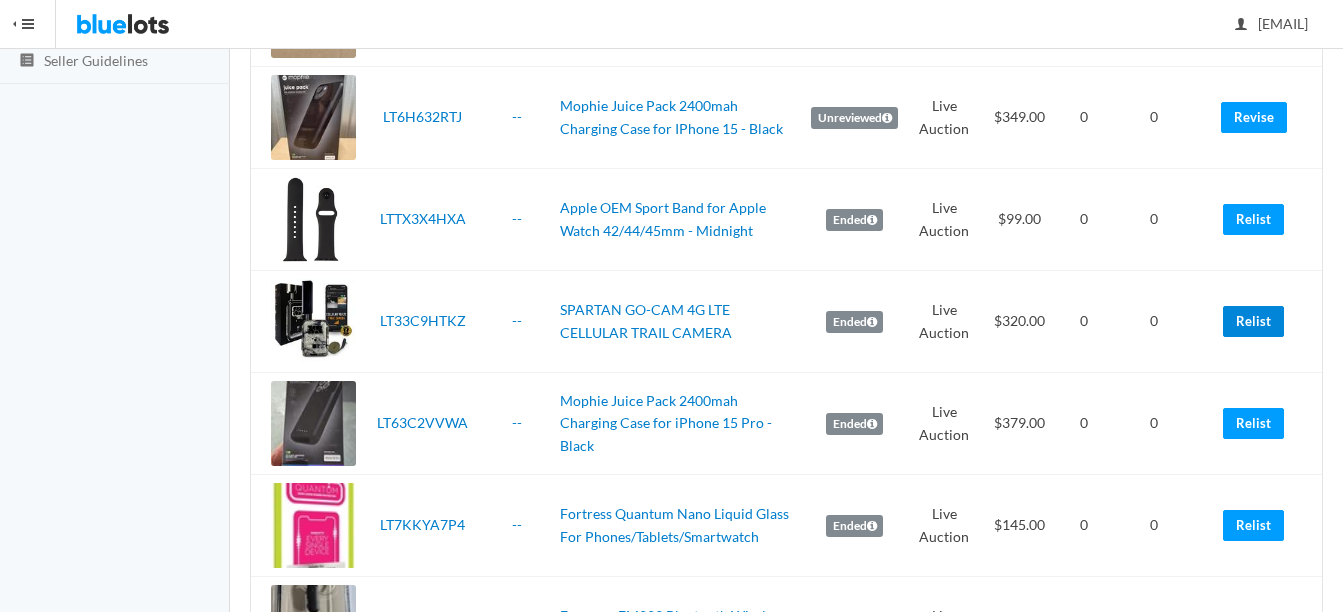 drag, startPoint x: 1253, startPoint y: 319, endPoint x: 763, endPoint y: 67, distance: 551.00275 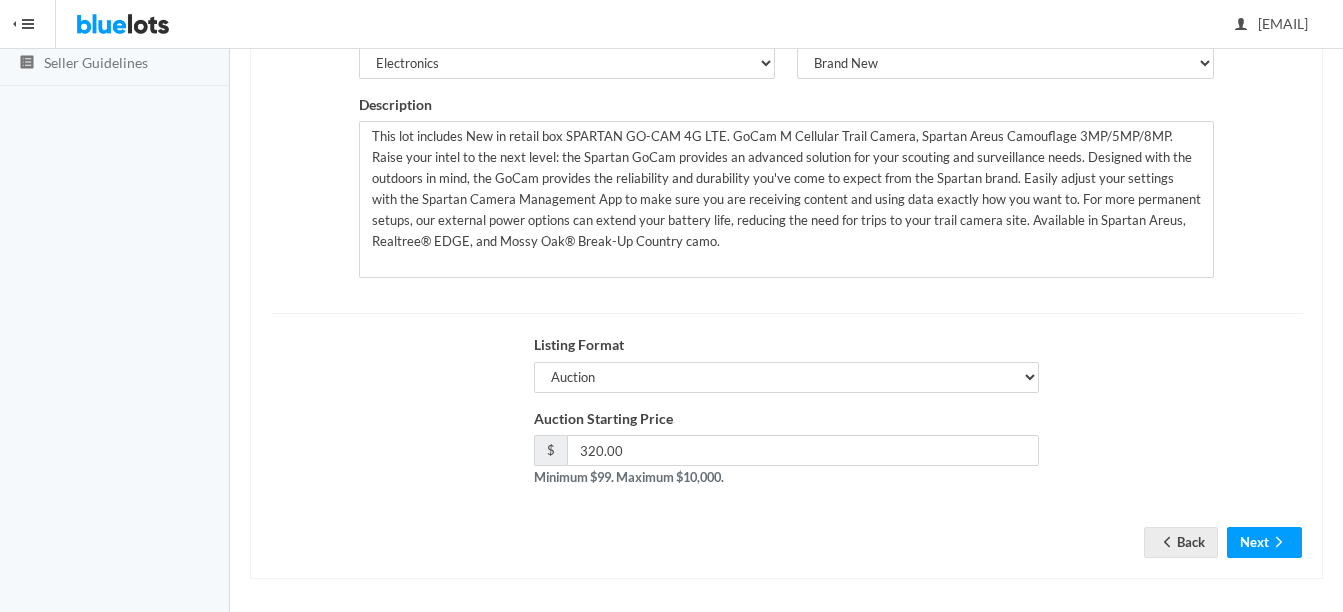 scroll, scrollTop: 406, scrollLeft: 0, axis: vertical 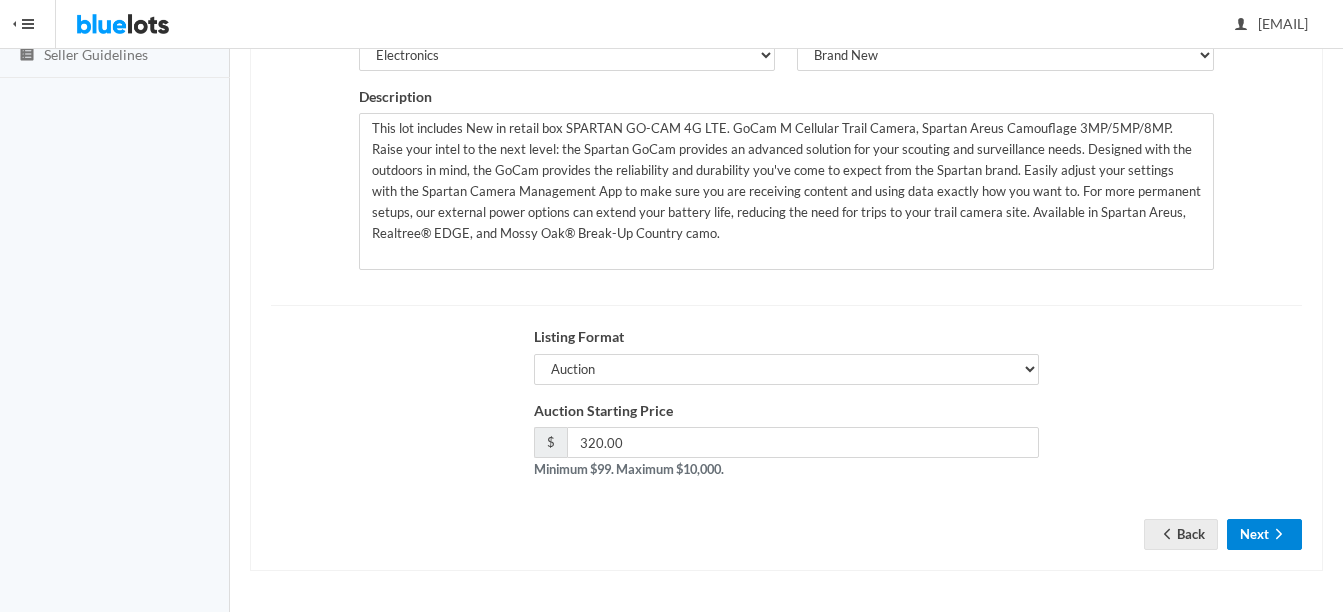 click on "Next" at bounding box center (1264, 534) 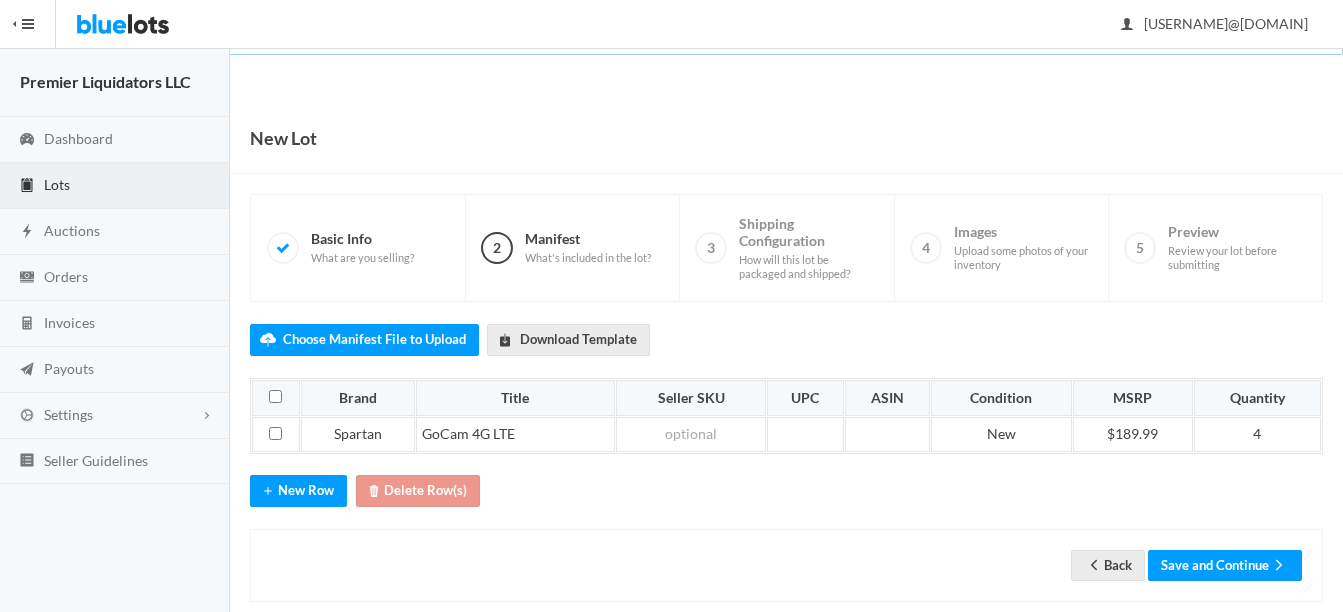 scroll, scrollTop: 0, scrollLeft: 0, axis: both 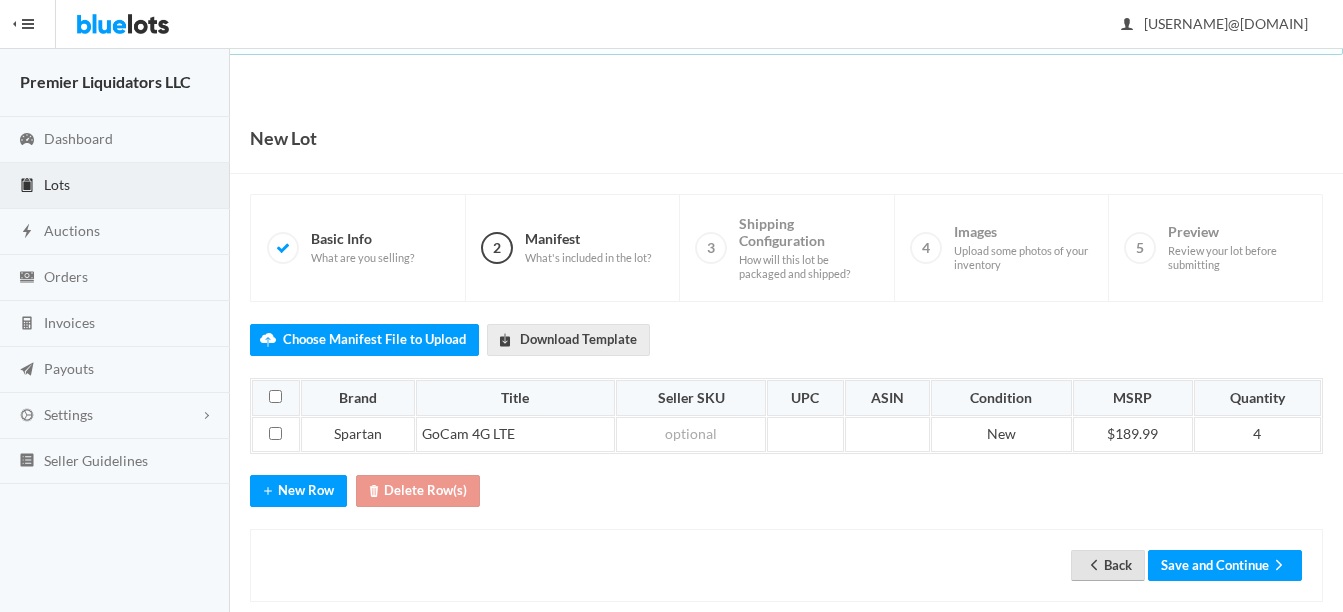 click on "Back" at bounding box center [1108, 565] 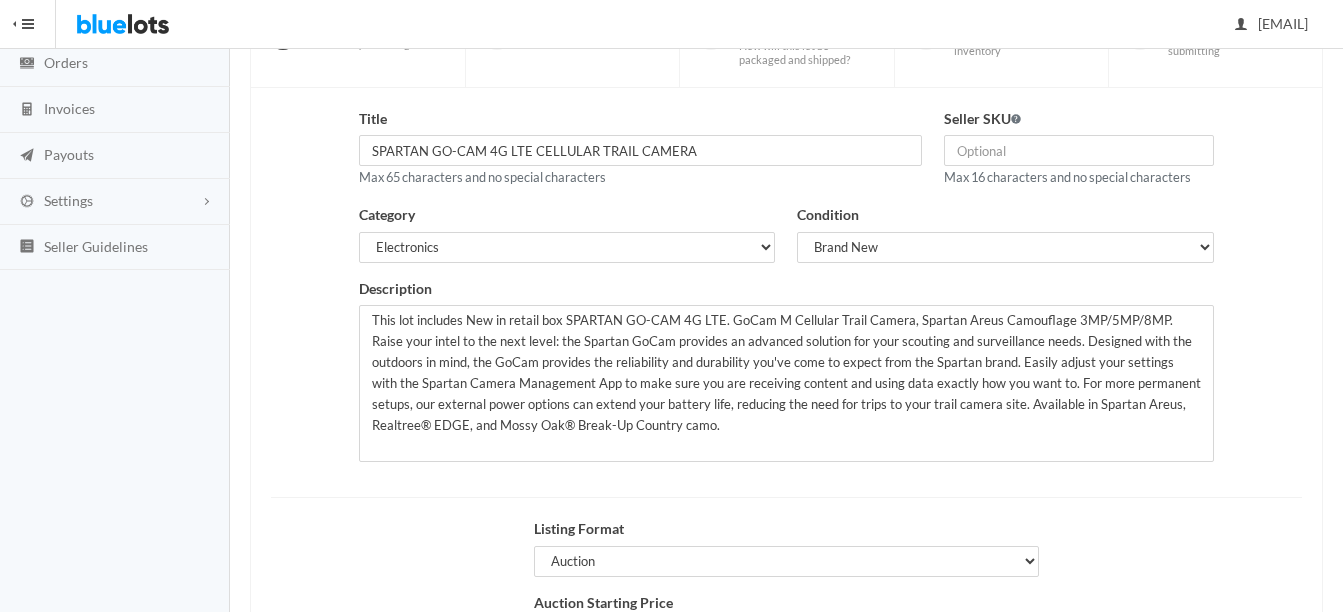 scroll, scrollTop: 300, scrollLeft: 0, axis: vertical 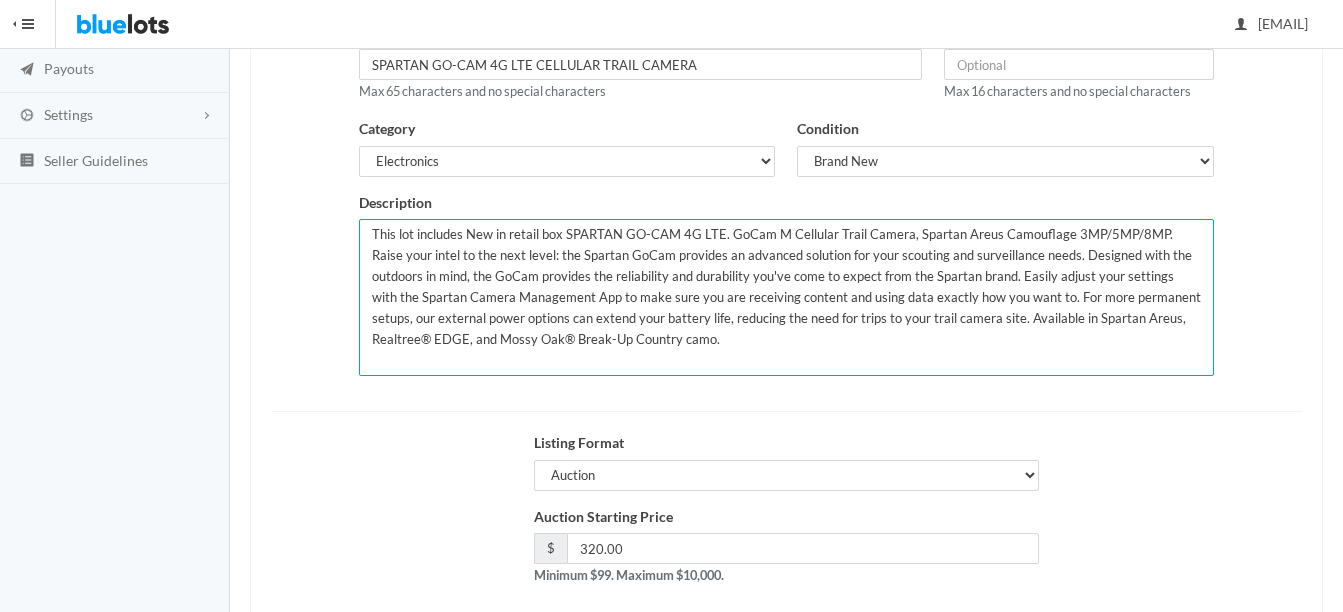 click on "This lot includes New in retail box SPARTAN GO-CAM 4G LTE. GoCam M Cellular Trail Camera, Spartan Areus Camouflage 3MP/5MP/8MP. Raise your intel to the next level: the Spartan GoCam provides an advanced solution for your scouting and surveillance needs. Designed with the outdoors in mind, the GoCam provides the reliability and durability you've come to expect from the Spartan brand. Easily adjust your settings with the Spartan Camera Management App to make sure you are receiving content and using data exactly how you want to. For more permanent setups, our external power options can extend your battery life, reducing the need for trips to your trail camera site. Available in Spartan Areus, Realtree® EDGE, and Mossy Oak® Break-Up Country camo." at bounding box center [786, 297] 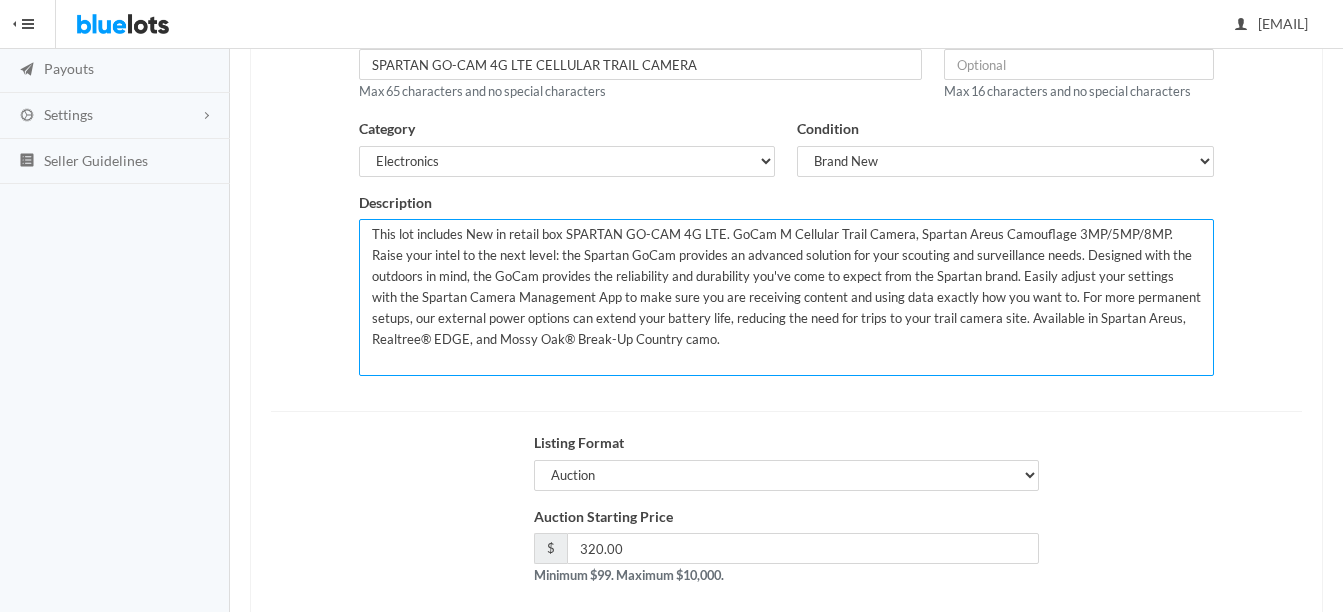 click on "This lot includes New in retail box SPARTAN GO-CAM 4G LTE. GoCam M Cellular Trail Camera, Spartan Areus Camouflage 3MP/5MP/8MP. Raise your intel to the next level: the Spartan GoCam provides an advanced solution for your scouting and surveillance needs. Designed with the outdoors in mind, the GoCam provides the reliability and durability you've come to expect from the Spartan brand. Easily adjust your settings with the Spartan Camera Management App to make sure you are receiving content and using data exactly how you want to. For more permanent setups, our external power options can extend your battery life, reducing the need for trips to your trail camera site. Available in Spartan Areus, Realtree® EDGE, and Mossy Oak® Break-Up Country camo." at bounding box center (786, 297) 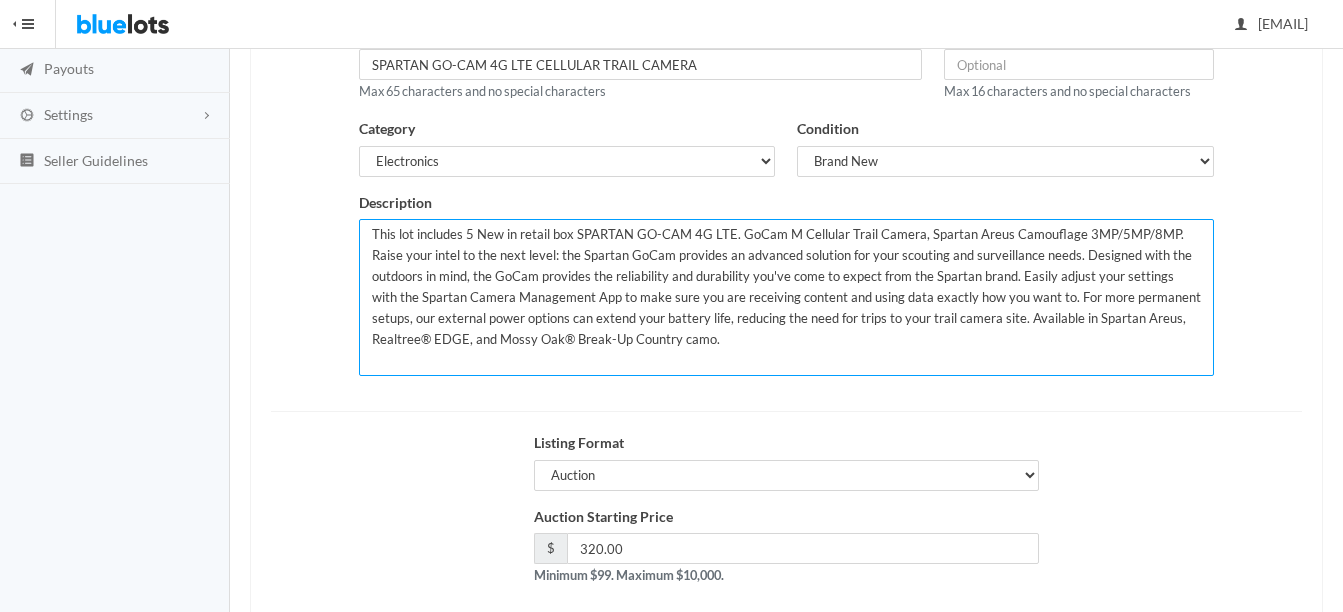 click on "This lot includes New in retail box SPARTAN GO-CAM 4G LTE. GoCam M Cellular Trail Camera, Spartan Areus Camouflage 3MP/5MP/8MP. Raise your intel to the next level: the Spartan GoCam provides an advanced solution for your scouting and surveillance needs. Designed with the outdoors in mind, the GoCam provides the reliability and durability you've come to expect from the Spartan brand. Easily adjust your settings with the Spartan Camera Management App to make sure you are receiving content and using data exactly how you want to. For more permanent setups, our external power options can extend your battery life, reducing the need for trips to your trail camera site. Available in Spartan Areus, Realtree® EDGE, and Mossy Oak® Break-Up Country camo." at bounding box center (786, 297) 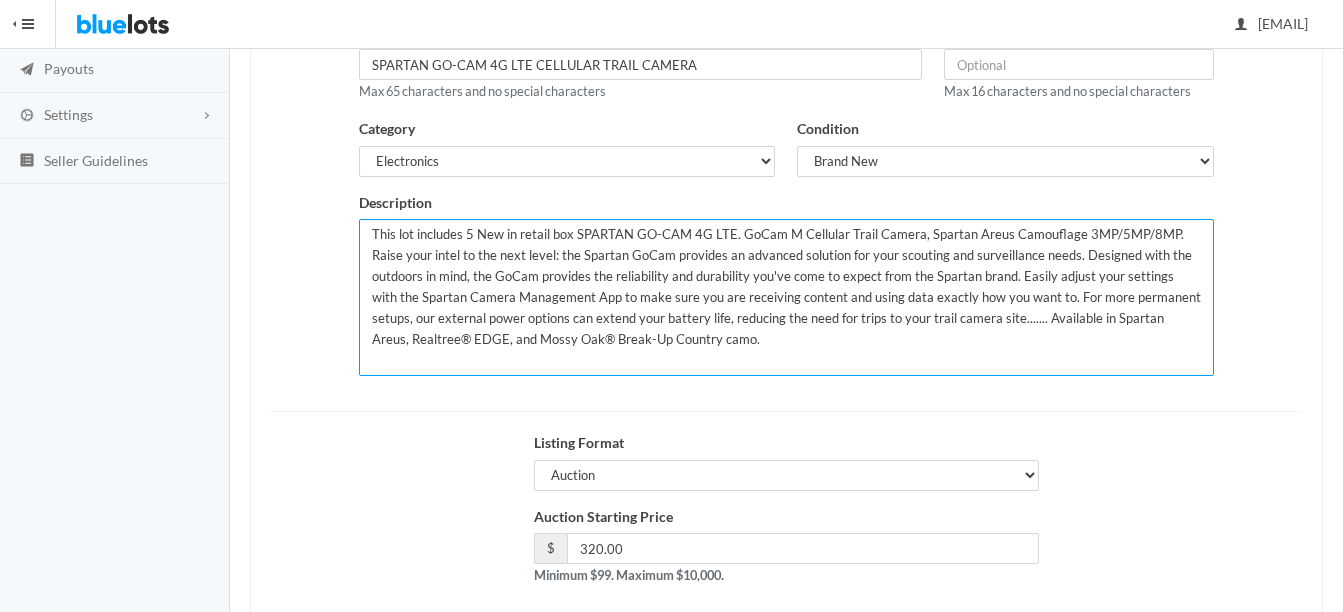 click on "This lot includes New in retail box SPARTAN GO-CAM 4G LTE. GoCam M Cellular Trail Camera, Spartan Areus Camouflage 3MP/5MP/8MP. Raise your intel to the next level: the Spartan GoCam provides an advanced solution for your scouting and surveillance needs. Designed with the outdoors in mind, the GoCam provides the reliability and durability you've come to expect from the Spartan brand. Easily adjust your settings with the Spartan Camera Management App to make sure you are receiving content and using data exactly how you want to. For more permanent setups, our external power options can extend your battery life, reducing the need for trips to your trail camera site. Available in Spartan Areus, Realtree® EDGE, and Mossy Oak® Break-Up Country camo." at bounding box center [786, 297] 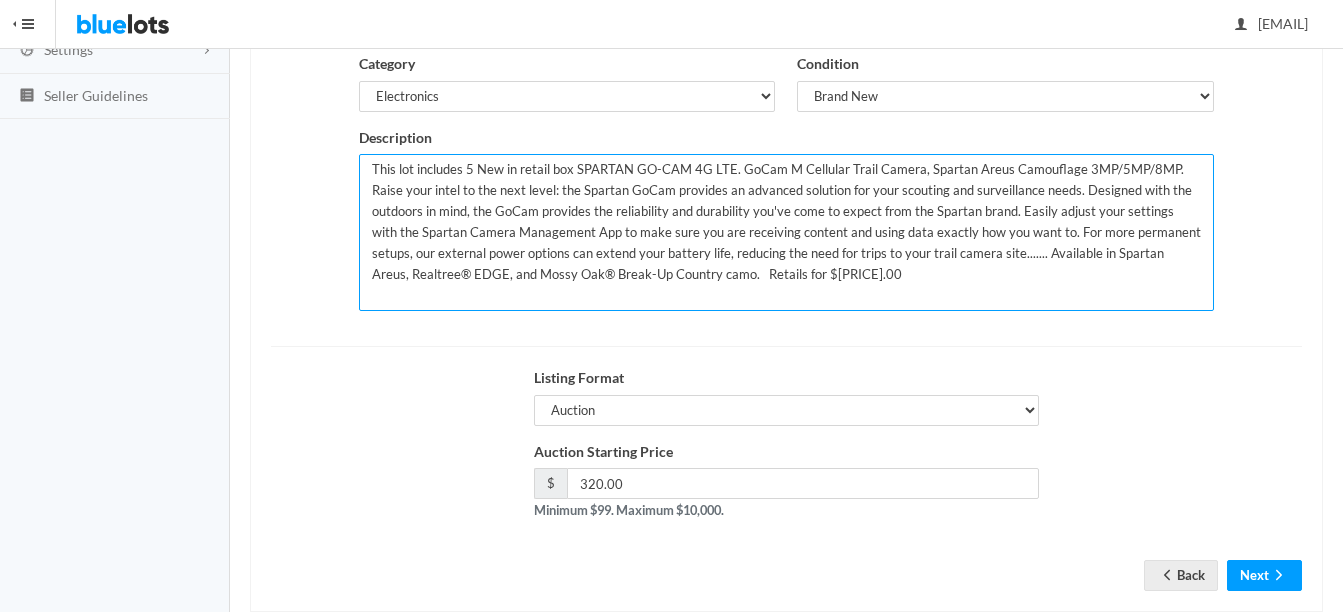 scroll, scrollTop: 400, scrollLeft: 0, axis: vertical 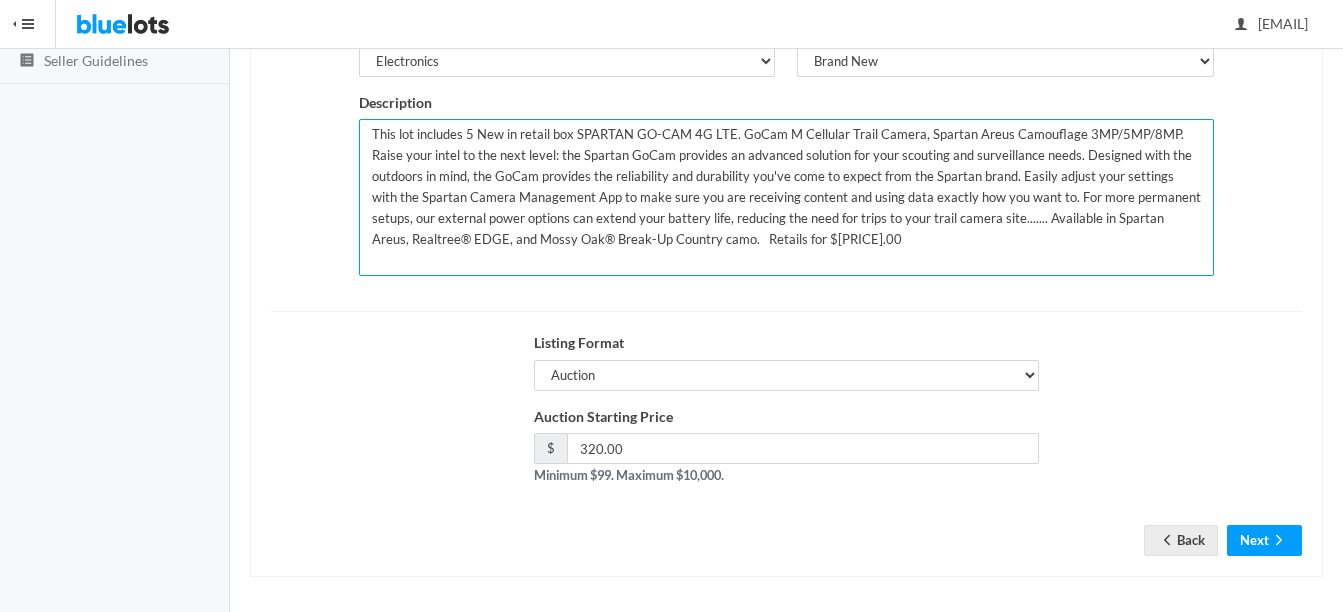 type on "This lot includes 5 New in retail box SPARTAN GO-CAM 4G LTE. GoCam M Cellular Trail Camera, Spartan Areus Camouflage 3MP/5MP/8MP. Raise your intel to the next level: the Spartan GoCam provides an advanced solution for your scouting and surveillance needs. Designed with the outdoors in mind, the GoCam provides the reliability and durability you've come to expect from the Spartan brand. Easily adjust your settings with the Spartan Camera Management App to make sure you are receiving content and using data exactly how you want to. For more permanent setups, our external power options can extend your battery life, reducing the need for trips to your trail camera site....... Available in Spartan Areus, Realtree® EDGE, and Mossy Oak® Break-Up Country camo.   Retails for $189.00" 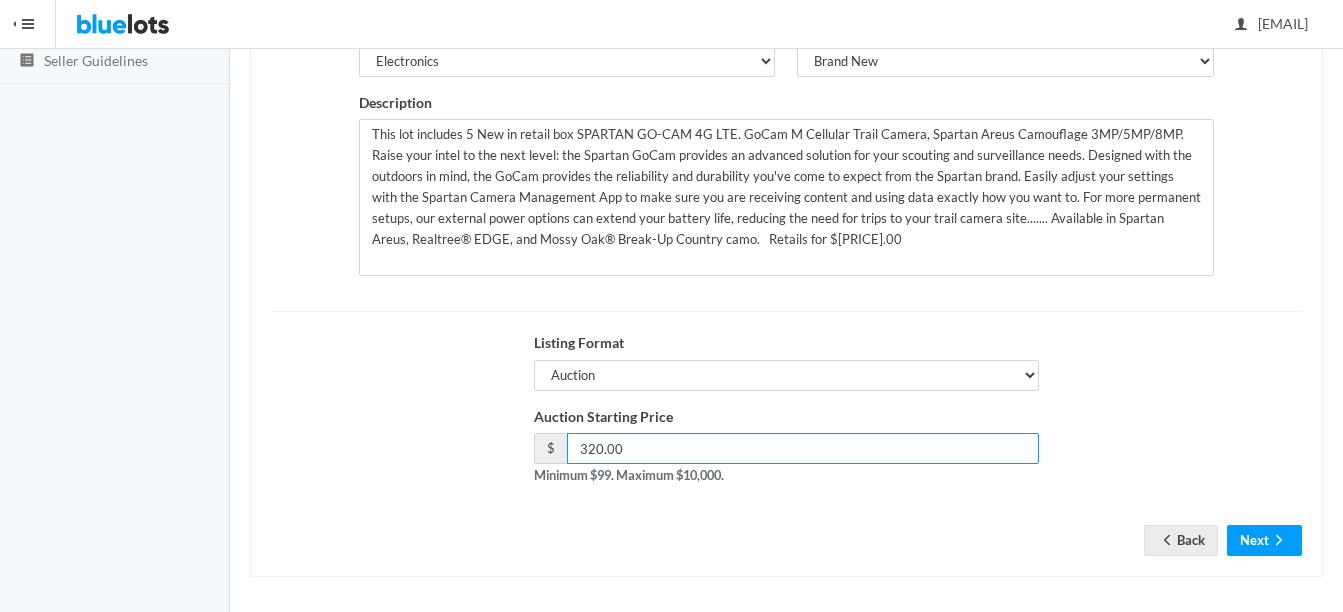 click on "320.00" at bounding box center (803, 448) 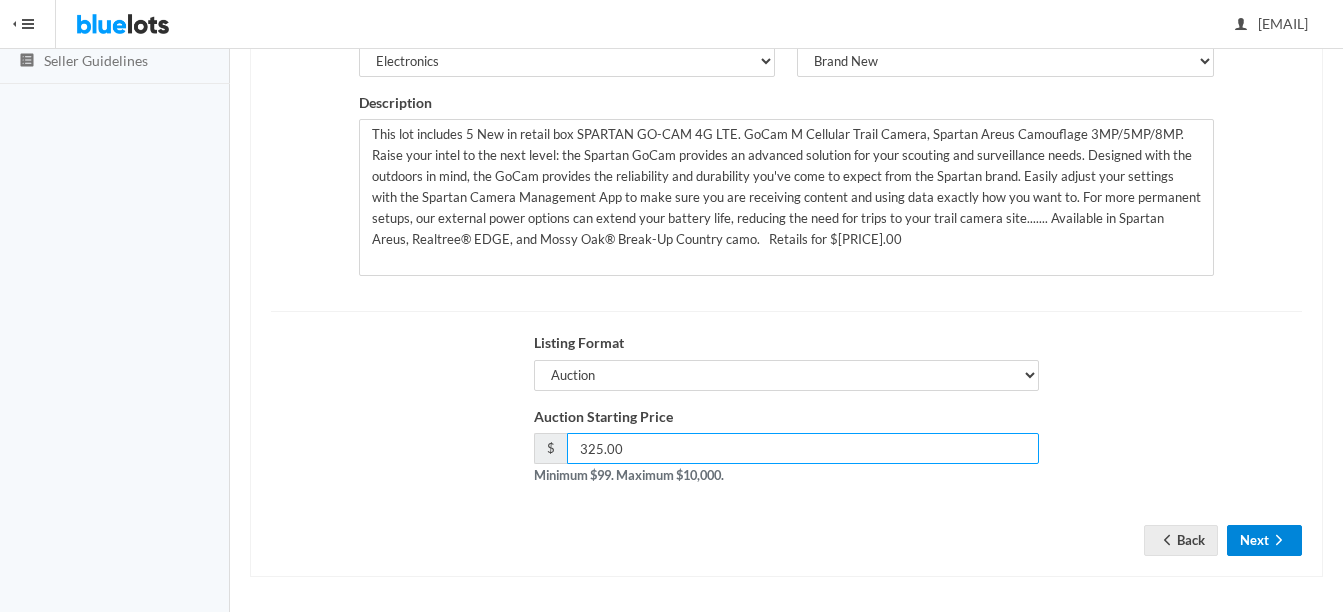 type on "325.00" 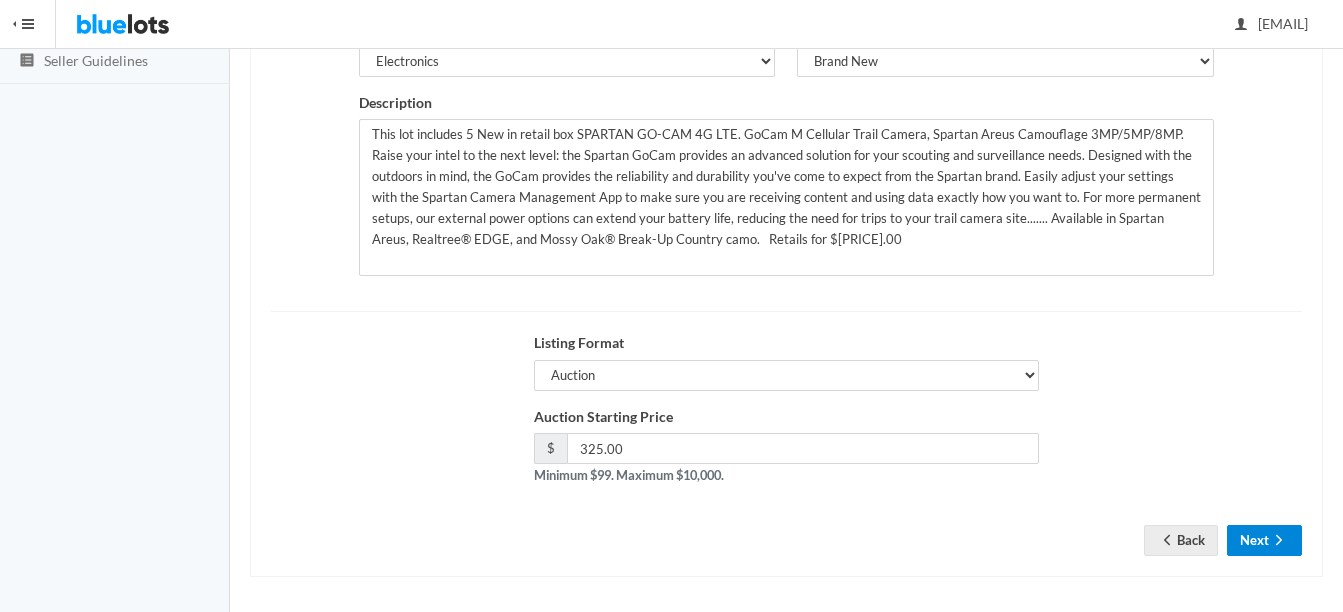 click on "Next" at bounding box center (1264, 540) 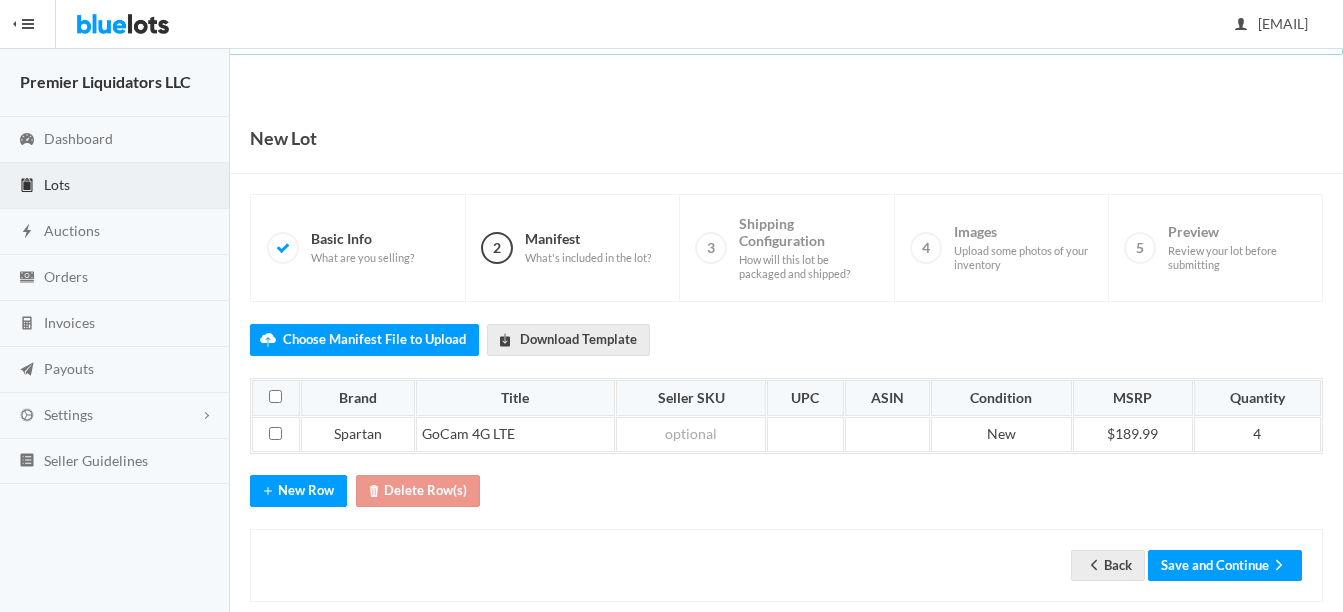 scroll, scrollTop: 0, scrollLeft: 0, axis: both 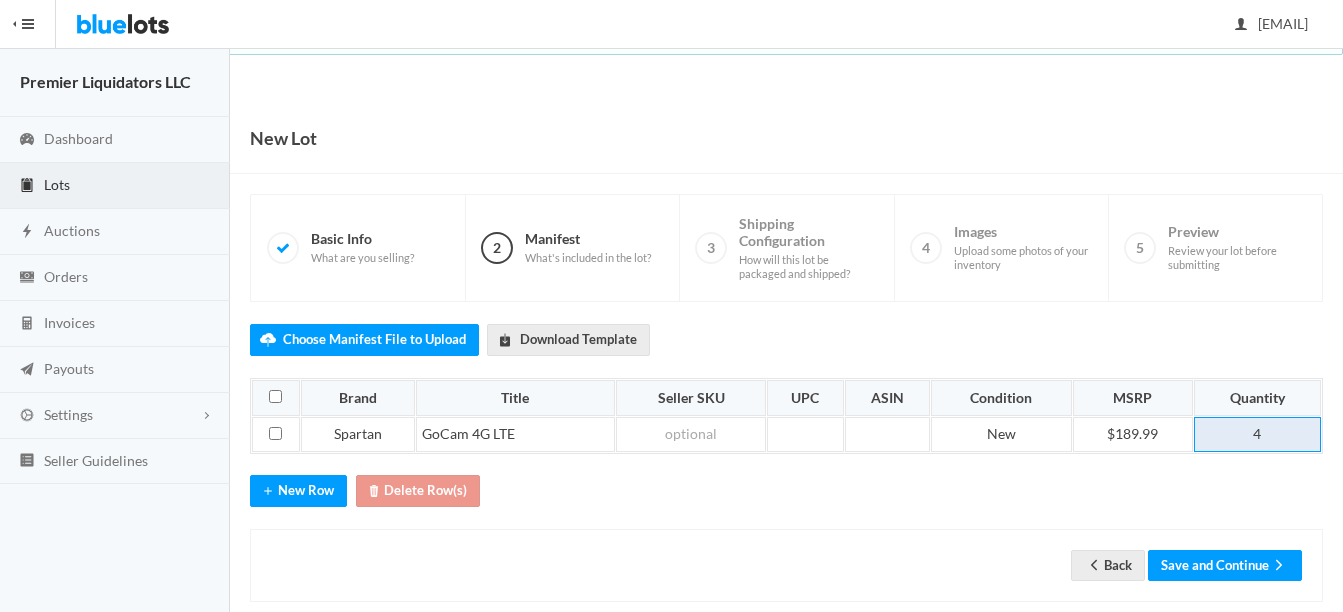 click on "4" at bounding box center (1257, 435) 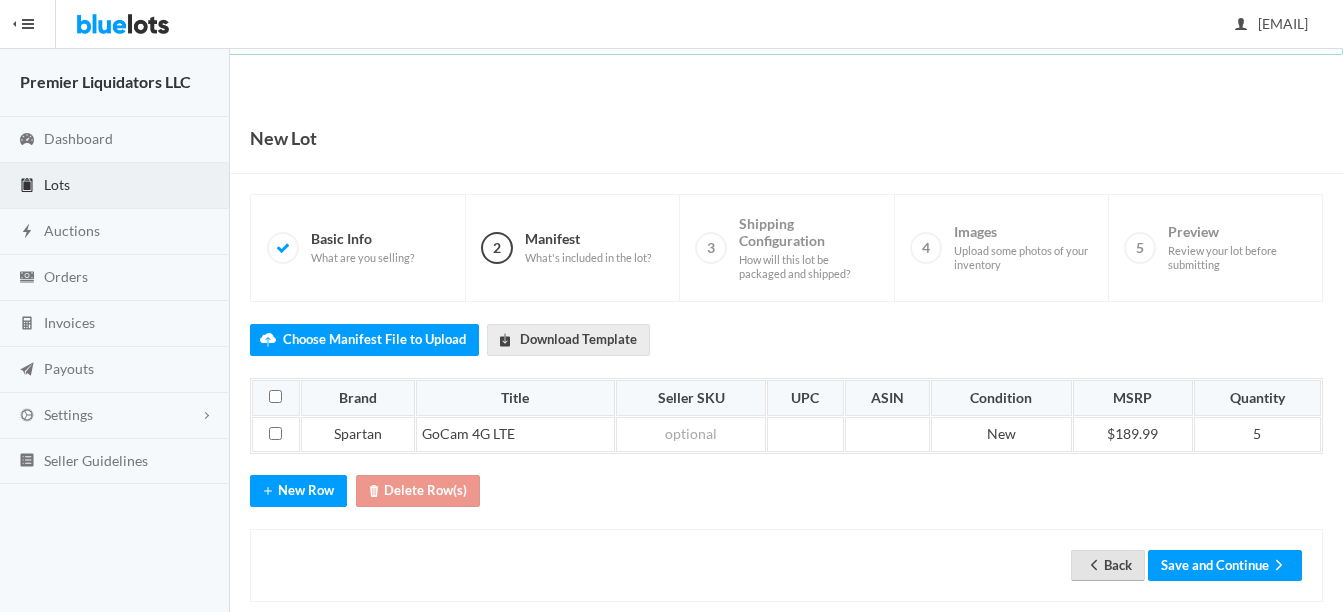 click on "Back" at bounding box center (1108, 565) 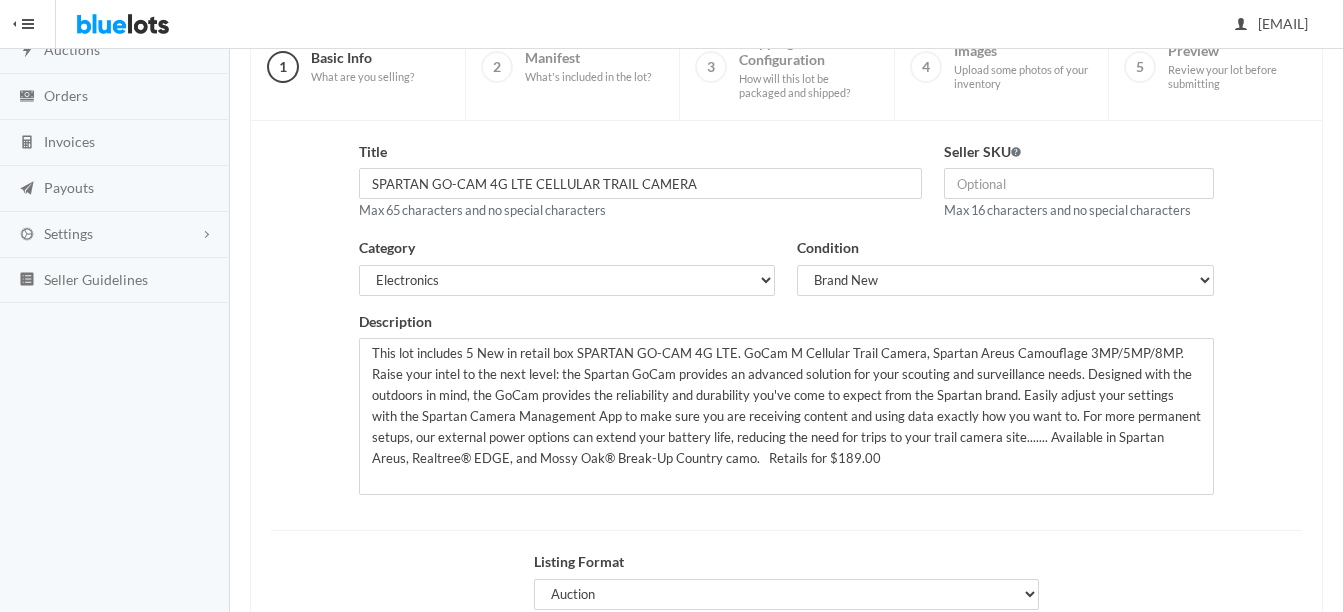 scroll, scrollTop: 300, scrollLeft: 0, axis: vertical 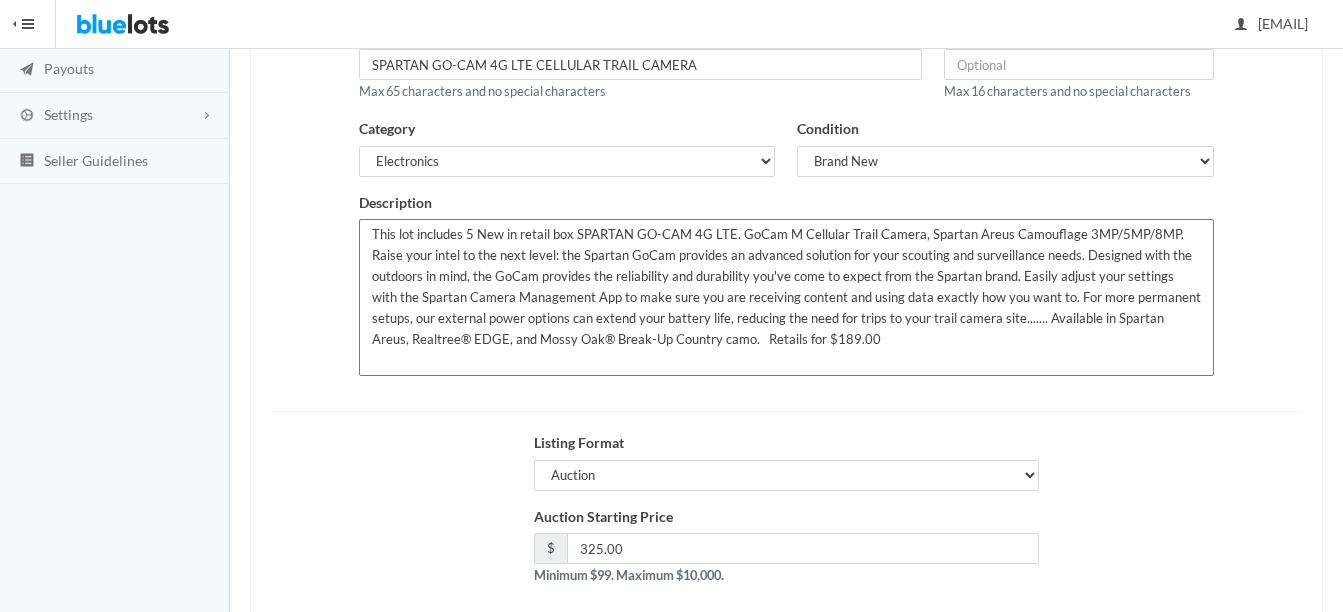 click on "This lot includes 5 New in retail box SPARTAN GO-CAM 4G LTE. GoCam M Cellular Trail Camera, Spartan Areus Camouflage 3MP/5MP/8MP. Raise your intel to the next level: the Spartan GoCam provides an advanced solution for your scouting and surveillance needs. Designed with the outdoors in mind, the GoCam provides the reliability and durability you've come to expect from the Spartan brand. Easily adjust your settings with the Spartan Camera Management App to make sure you are receiving content and using data exactly how you want to. For more permanent setups, our external power options can extend your battery life, reducing the need for trips to your trail camera site....... Available in Spartan Areus, Realtree® EDGE, and Mossy Oak® Break-Up Country camo.   Retails for $189.00" at bounding box center [786, 297] 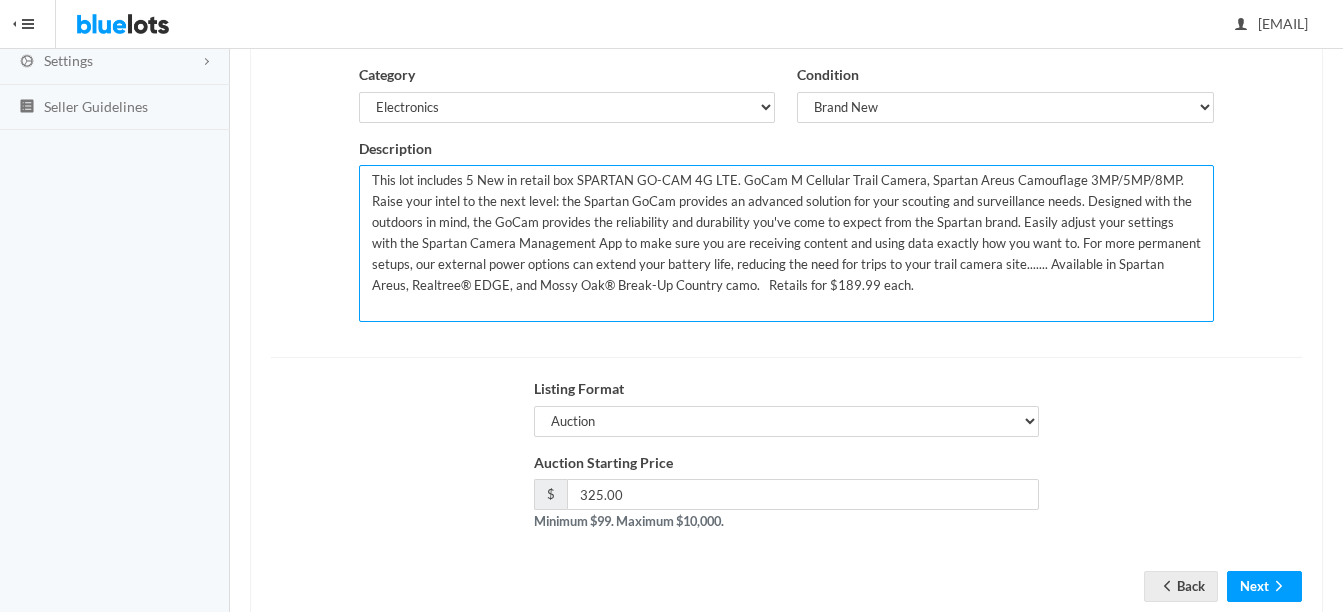 scroll, scrollTop: 406, scrollLeft: 0, axis: vertical 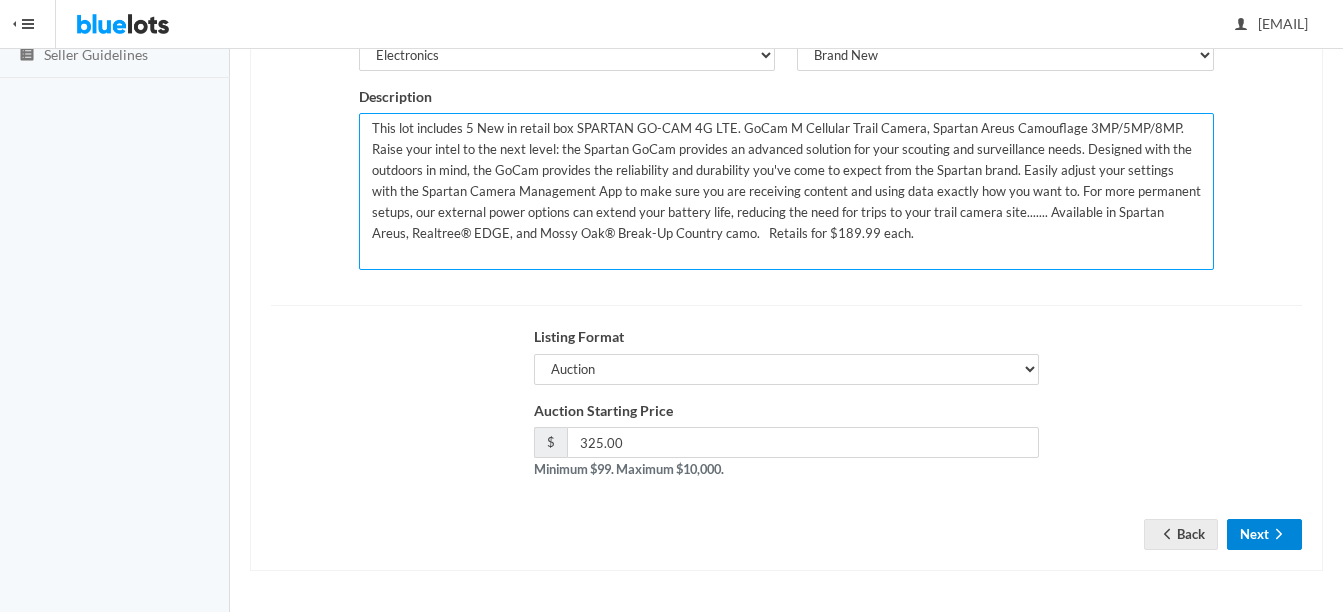 type on "This lot includes 5 New in retail box SPARTAN GO-CAM 4G LTE. GoCam M Cellular Trail Camera, Spartan Areus Camouflage 3MP/5MP/8MP. Raise your intel to the next level: the Spartan GoCam provides an advanced solution for your scouting and surveillance needs. Designed with the outdoors in mind, the GoCam provides the reliability and durability you've come to expect from the Spartan brand. Easily adjust your settings with the Spartan Camera Management App to make sure you are receiving content and using data exactly how you want to. For more permanent setups, our external power options can extend your battery life, reducing the need for trips to your trail camera site....... Available in Spartan Areus, Realtree® EDGE, and Mossy Oak® Break-Up Country camo.   Retails for $189.99 each." 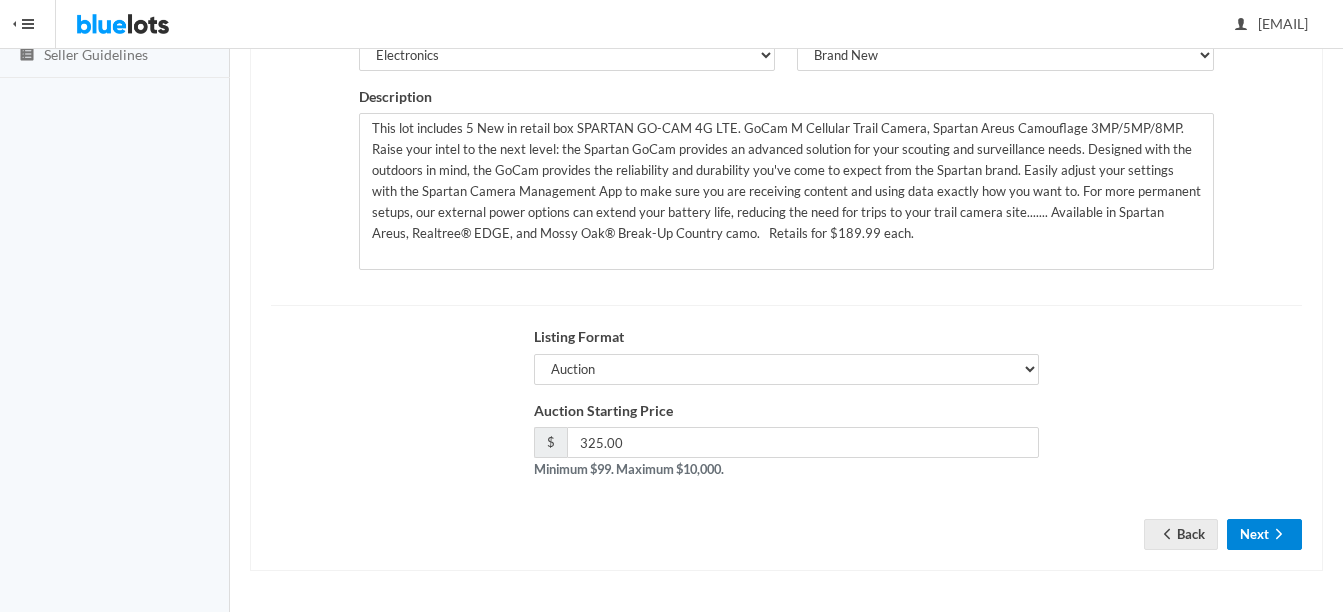 click on "Next" at bounding box center (1264, 534) 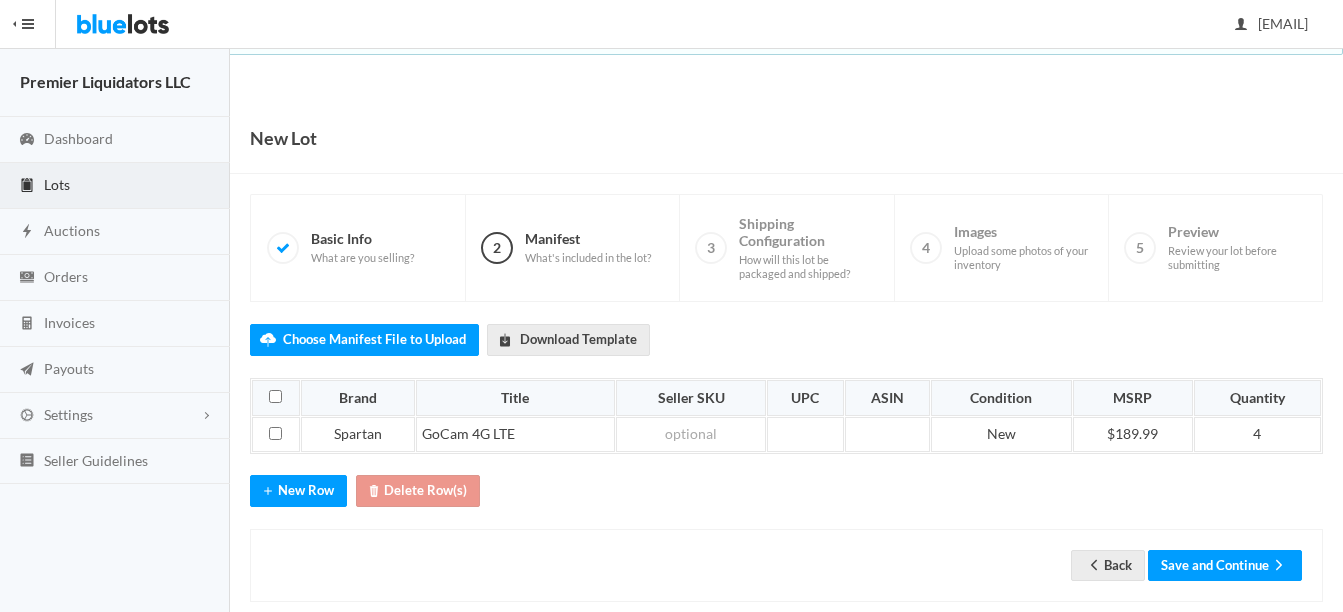 scroll, scrollTop: 0, scrollLeft: 0, axis: both 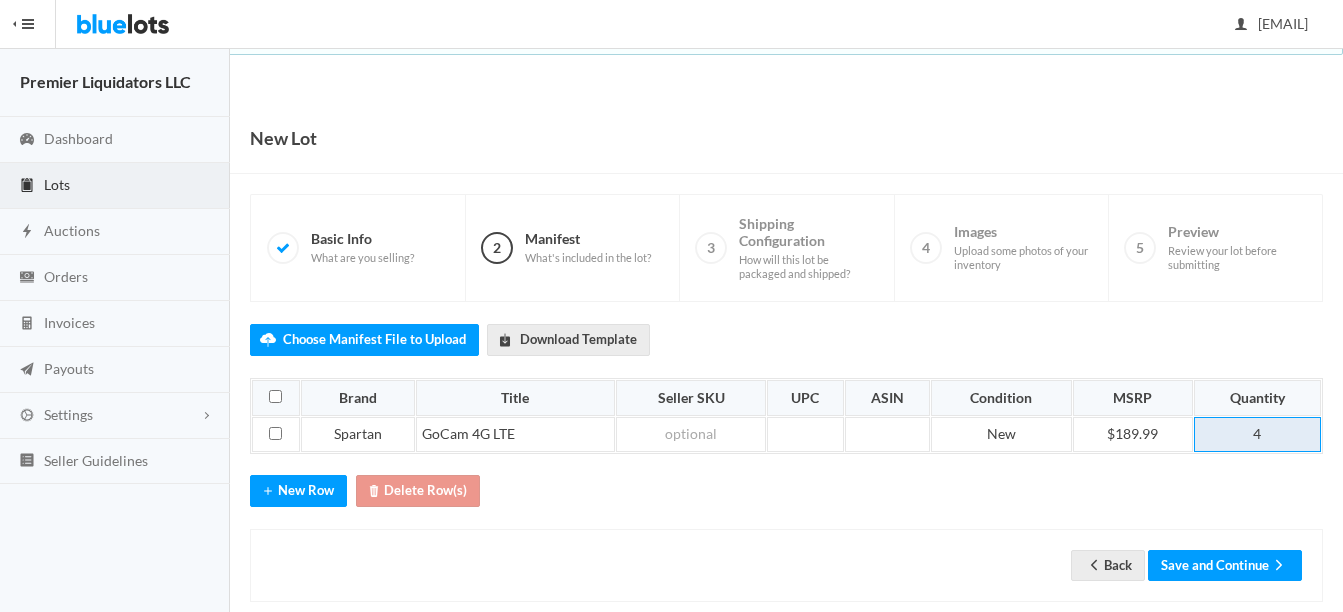 click on "4" at bounding box center (1257, 435) 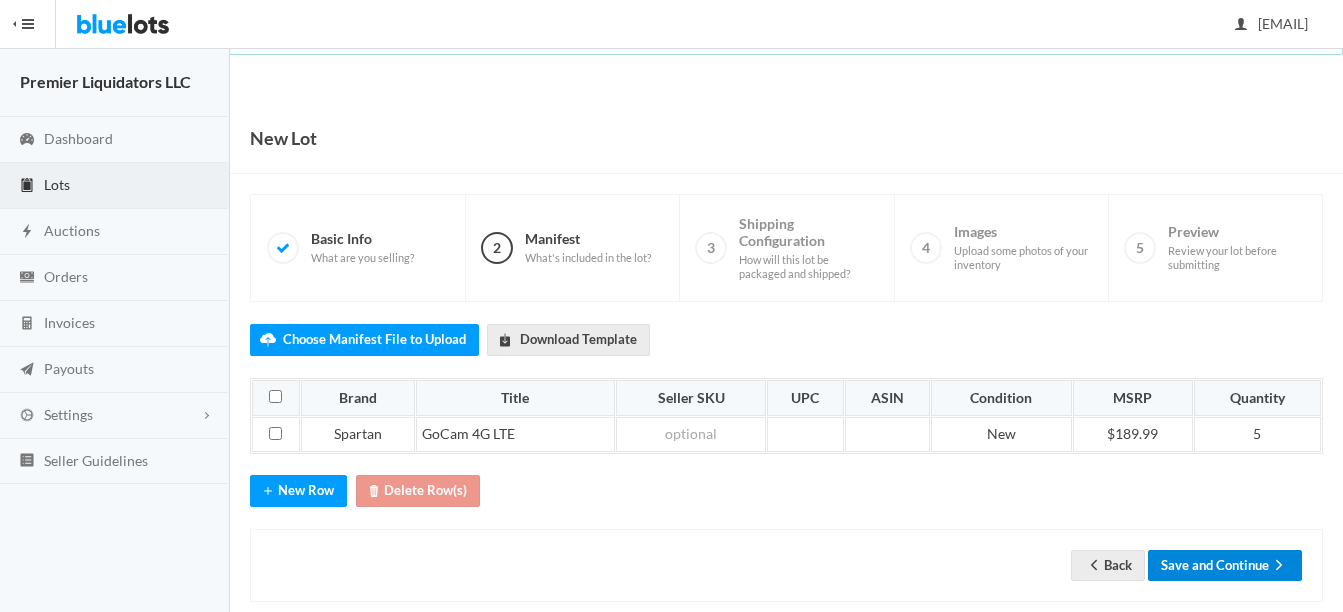 click on "Save and Continue" at bounding box center [1225, 565] 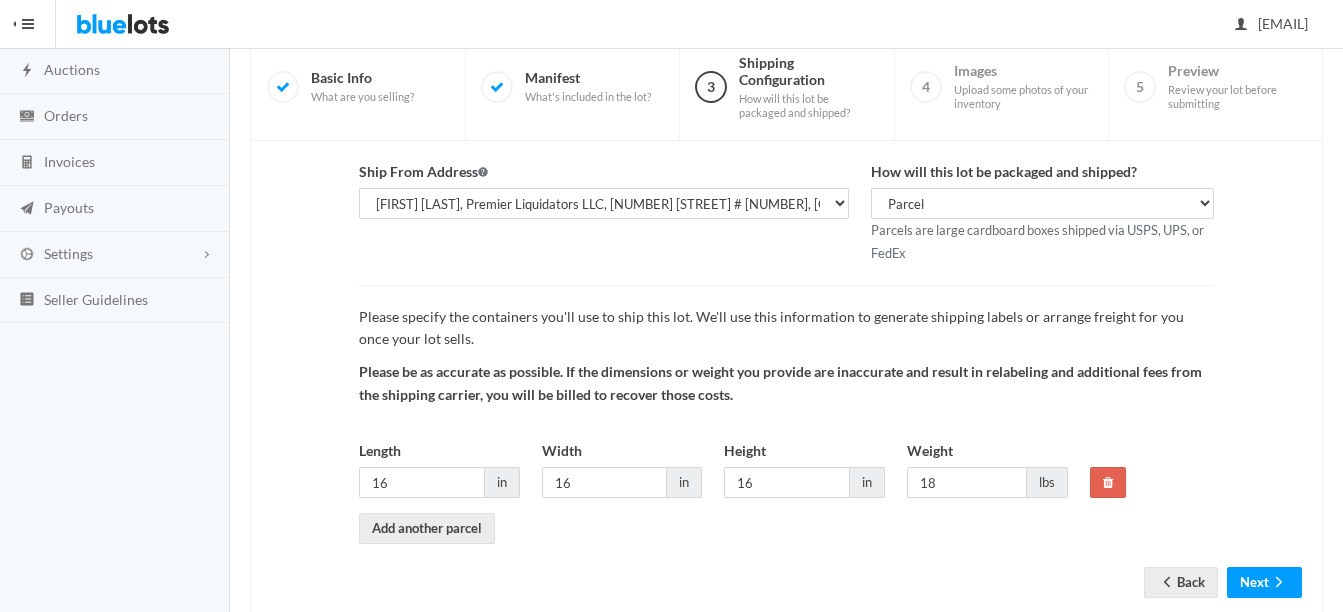 scroll, scrollTop: 209, scrollLeft: 0, axis: vertical 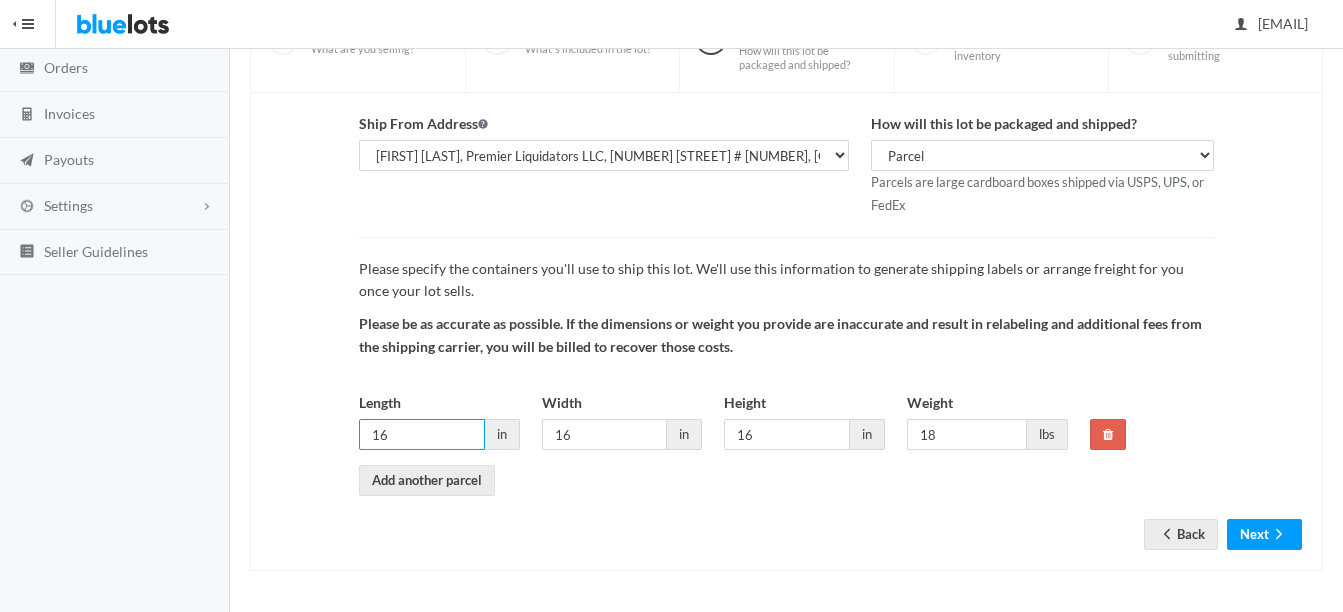 click on "16" at bounding box center [422, 434] 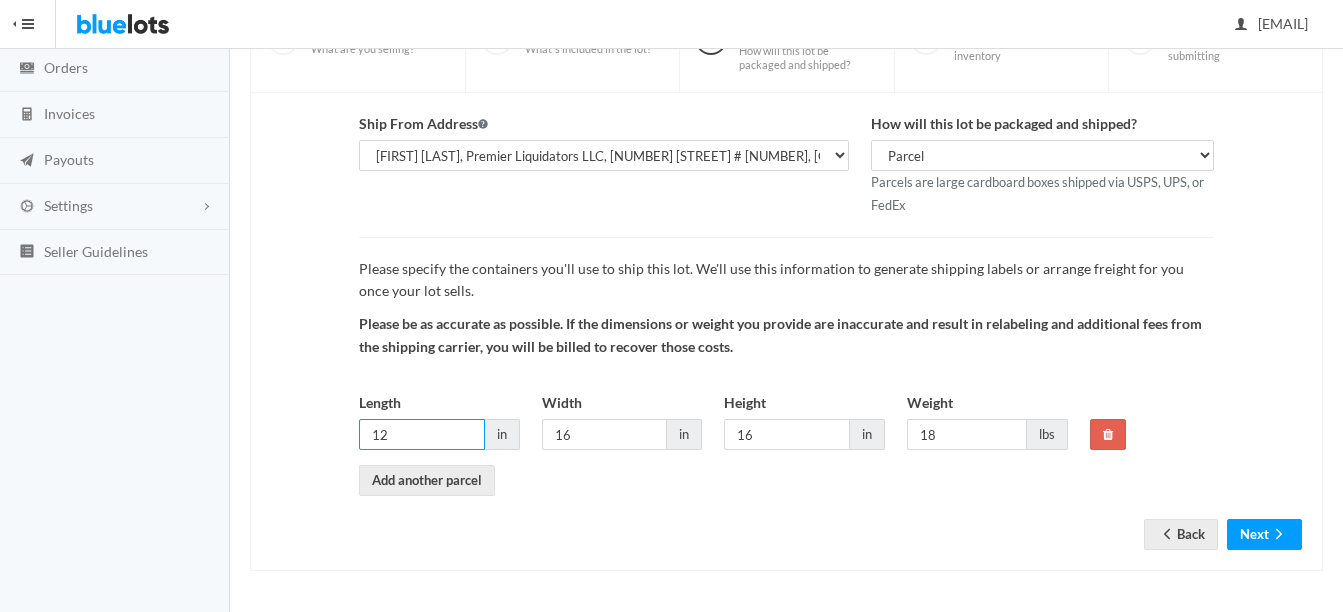 type on "12" 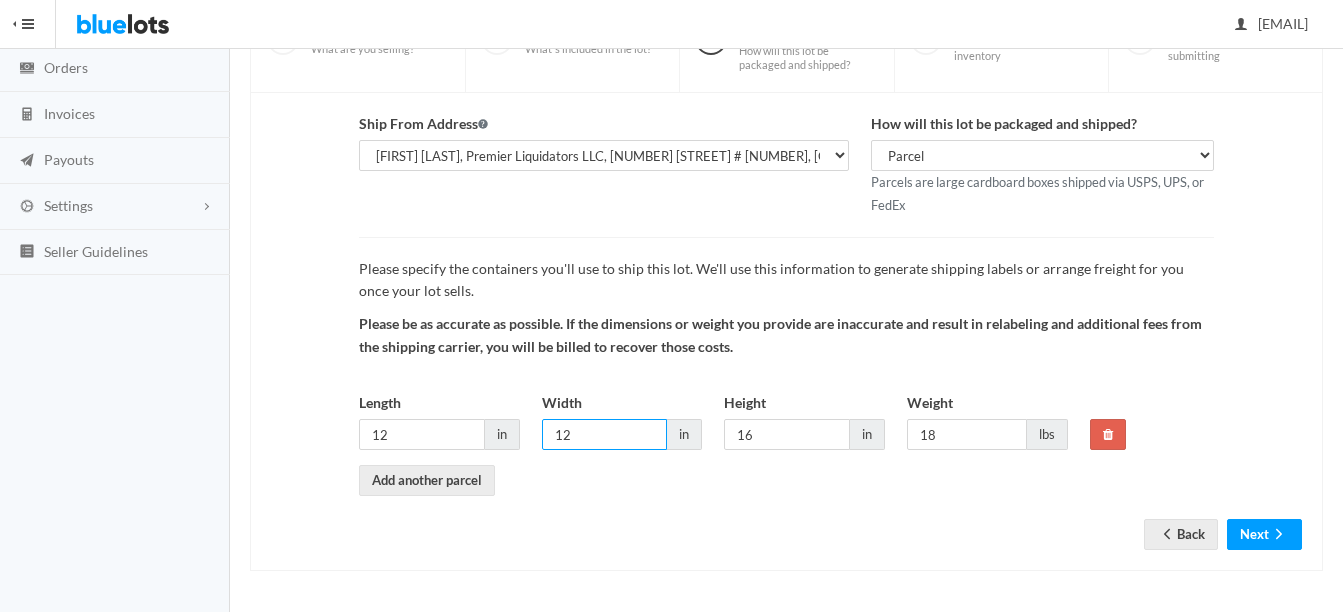 type on "12" 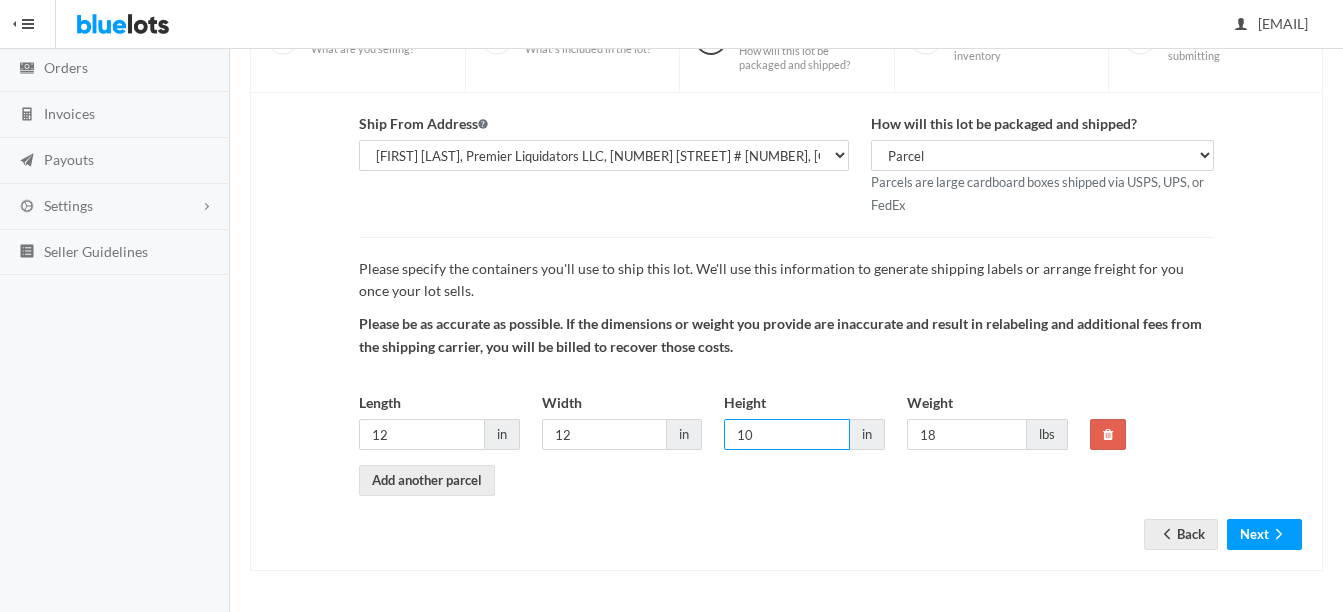 type on "10" 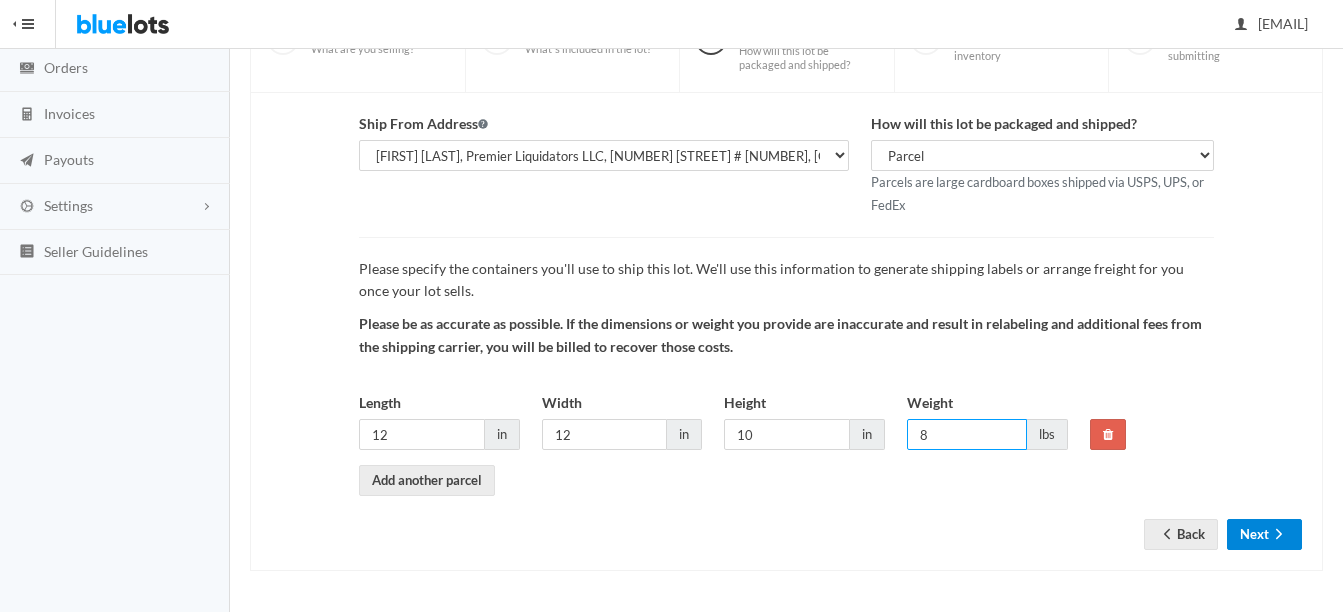 type on "8" 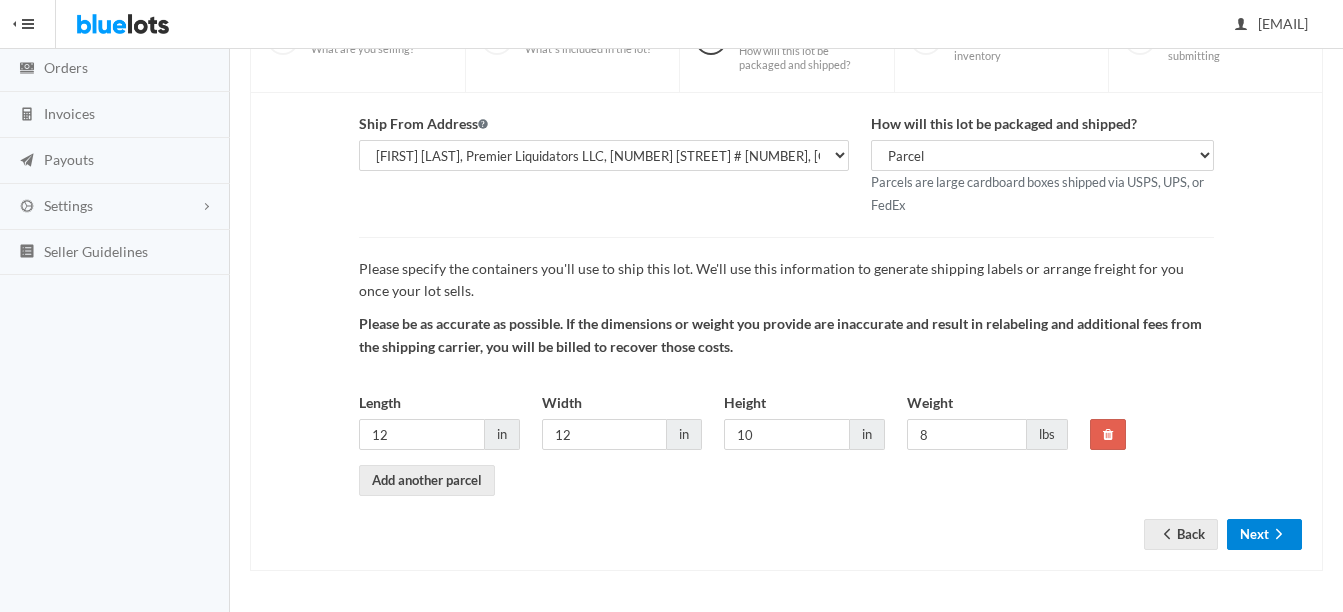 click on "Next" at bounding box center (1264, 534) 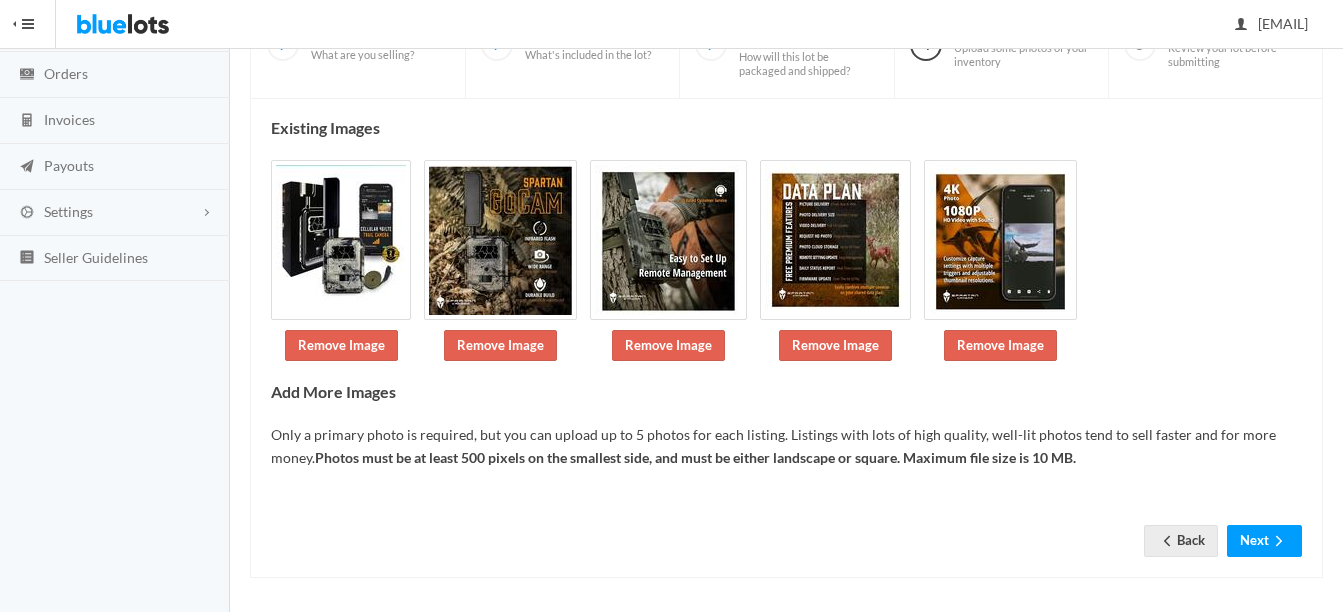 scroll, scrollTop: 210, scrollLeft: 0, axis: vertical 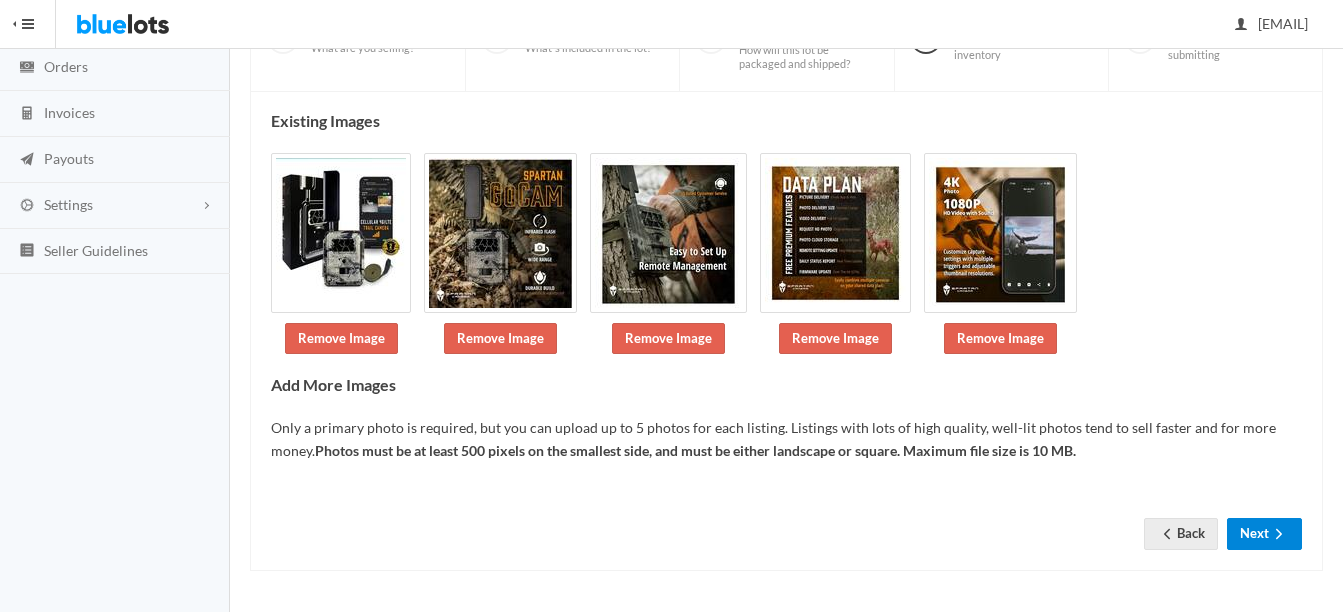click on "Next" at bounding box center [1264, 533] 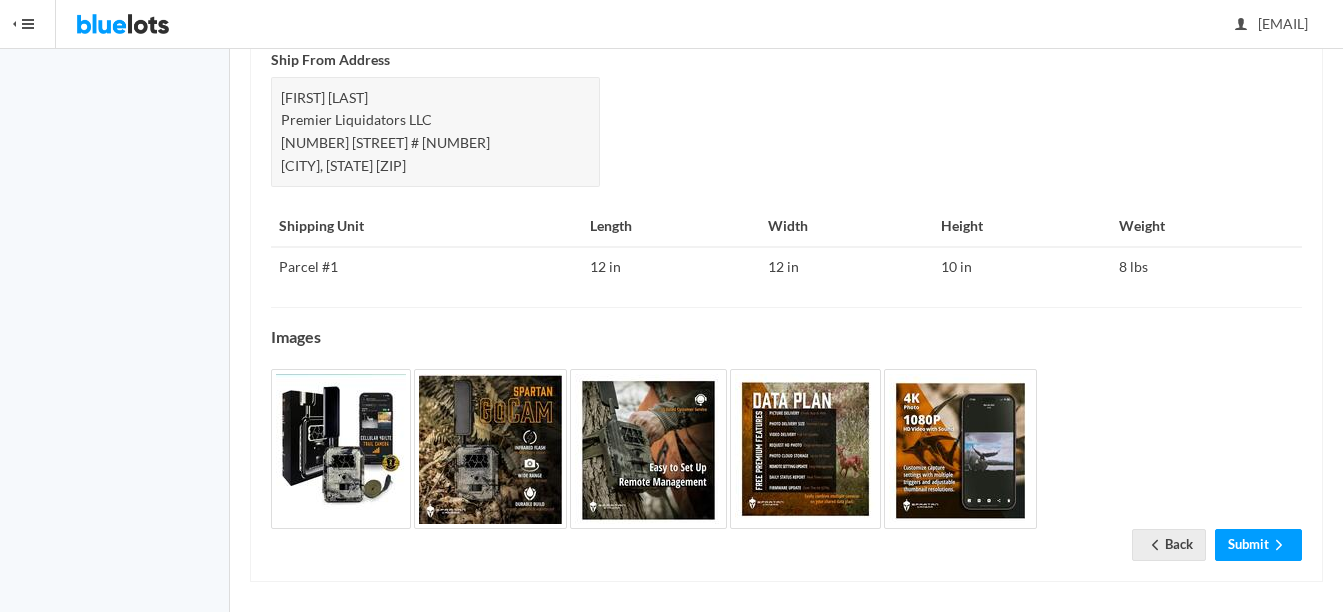 scroll, scrollTop: 973, scrollLeft: 0, axis: vertical 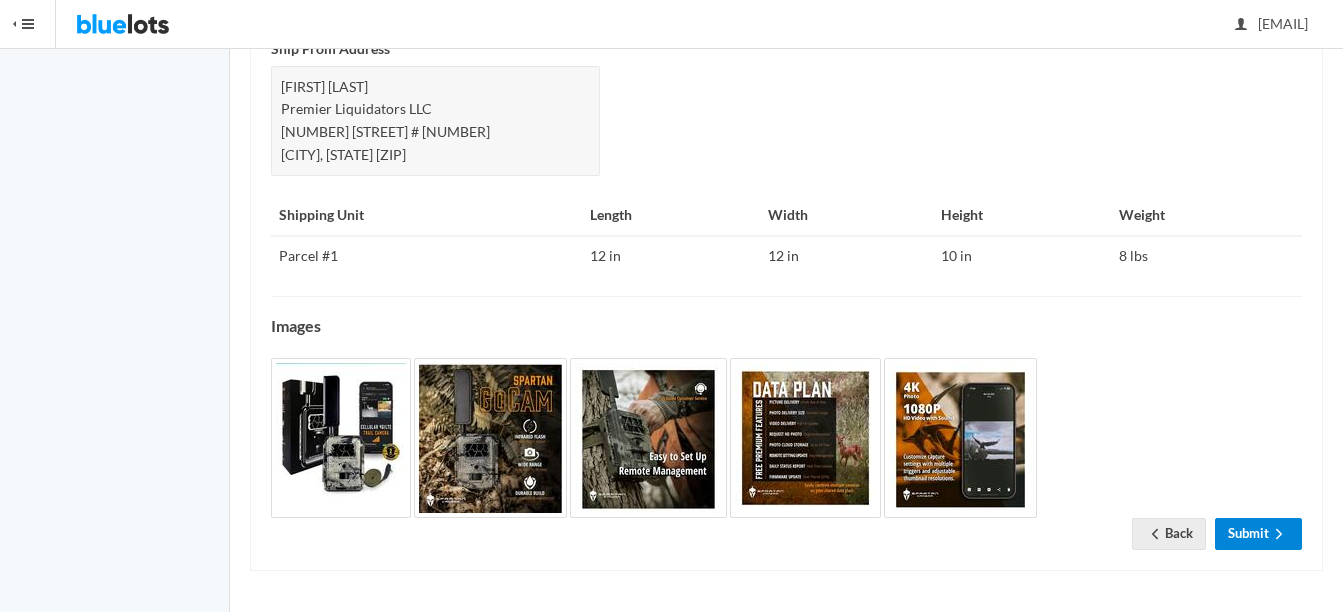 drag, startPoint x: 0, startPoint y: 0, endPoint x: 1258, endPoint y: 535, distance: 1367.0366 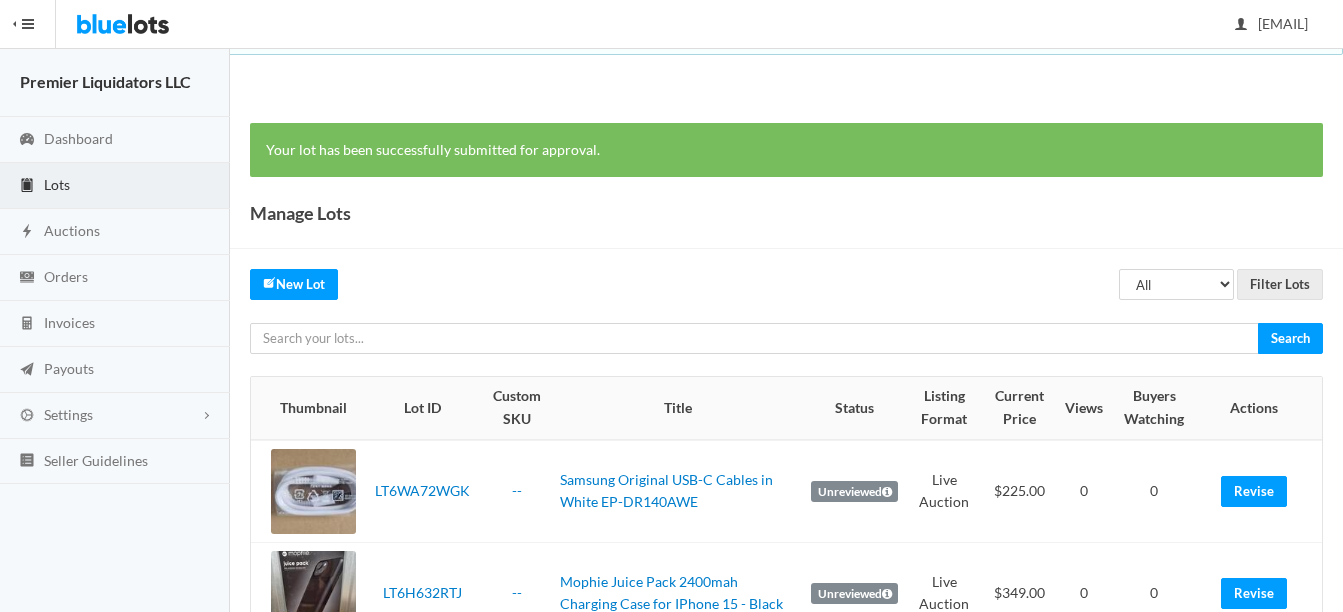 scroll, scrollTop: 0, scrollLeft: 0, axis: both 